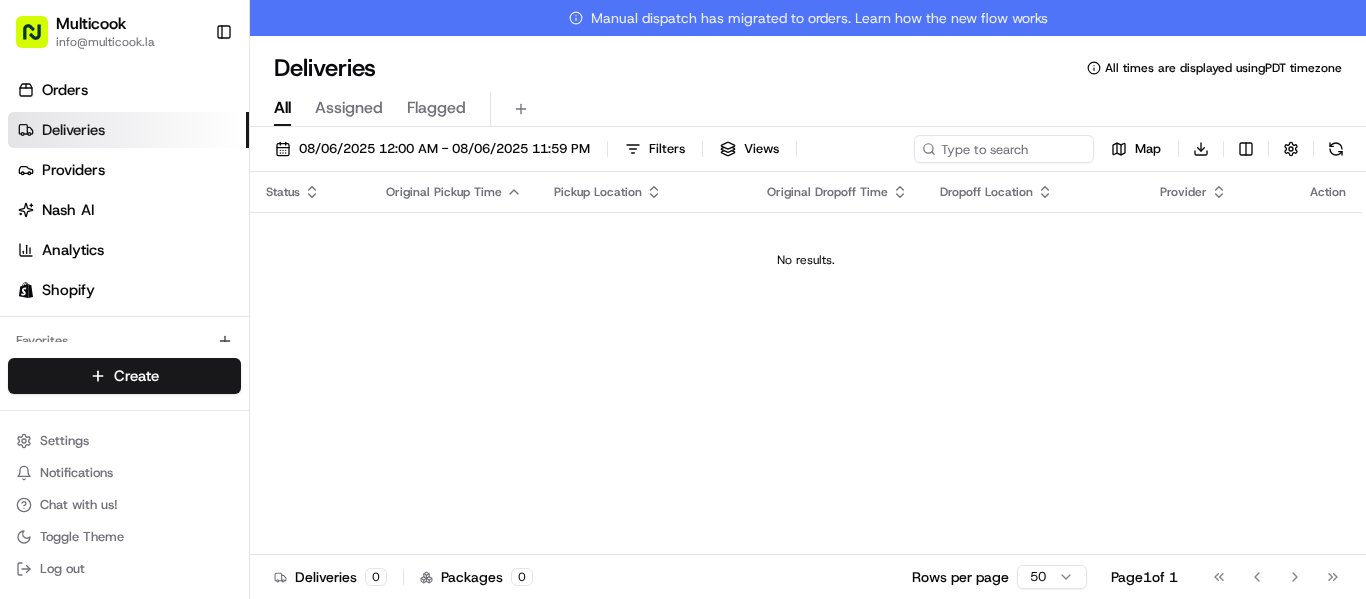 scroll, scrollTop: 0, scrollLeft: 0, axis: both 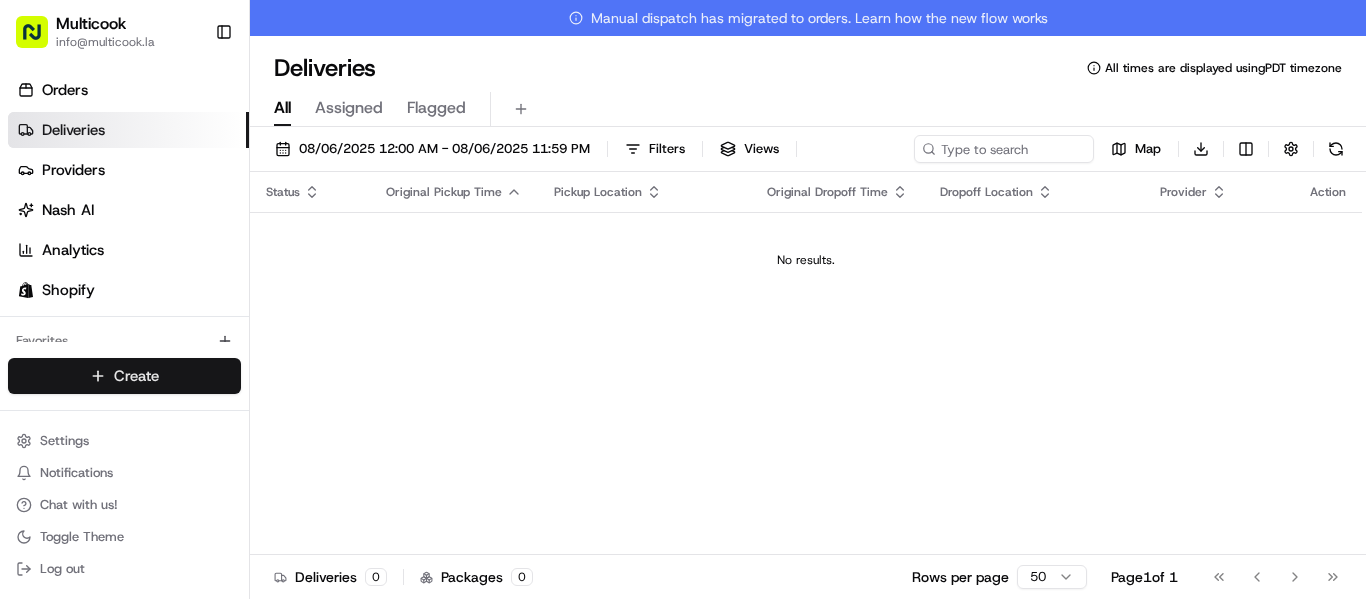 click on "Multicook info@multicook.la Toggle Sidebar Orders Deliveries Providers Nash AI Analytics Shopify Favorites Main Menu Members & Organization Organization Users Roles Preferences Customization Tracking Orchestration Automations Dispatch Strategy Locations Pickup Locations Dropoff Locations Billing Billing Refund Requests Integrations Notification Triggers Webhooks API Keys Request Logs Create Settings Notifications Chat with us! Toggle Theme Log out  Manual dispatch has migrated to orders. Learn how the new flow works Deliveries All times are displayed using  PDT   timezone All Assigned Flagged 08/06/2025 12:00 AM - 08/06/2025 11:59 PM Filters Views Map Download Status Original Pickup Time Pickup Location Original Dropoff Time Dropoff Location Provider Action No results. Deliveries 0 Packages 0 Rows per page 50 Page  1  of   1 Go to first page Go to previous page Go to next page Go to last page
Create Create" at bounding box center [683, 299] 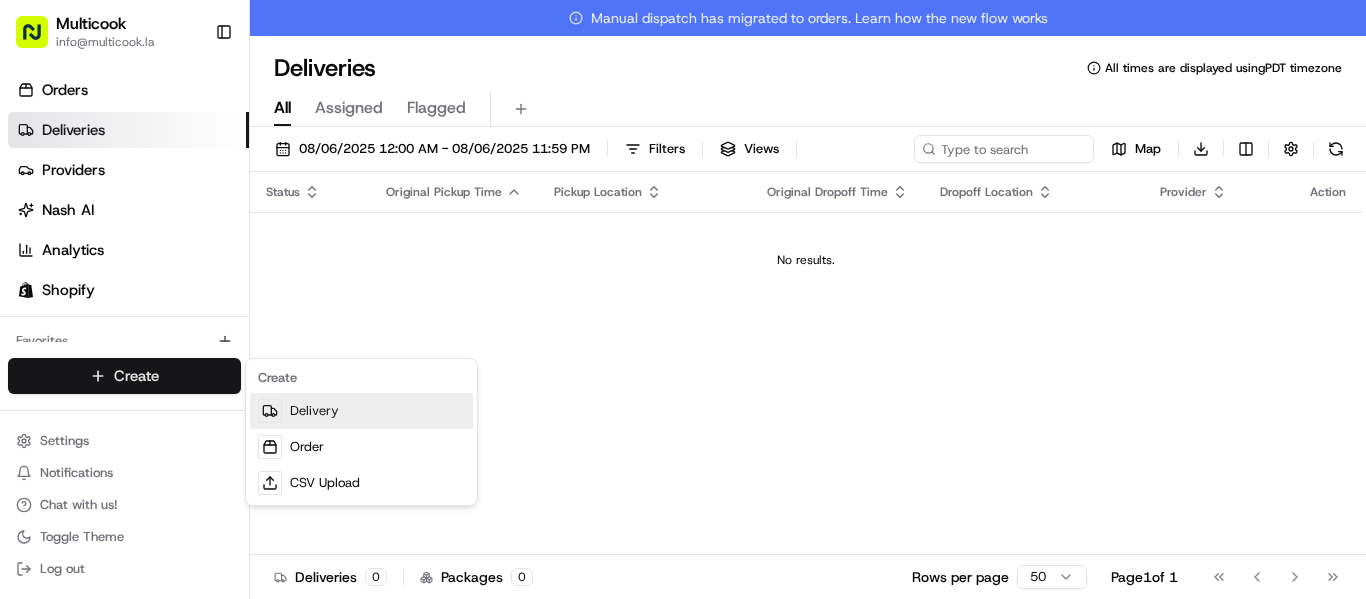 click on "Delivery" at bounding box center [361, 411] 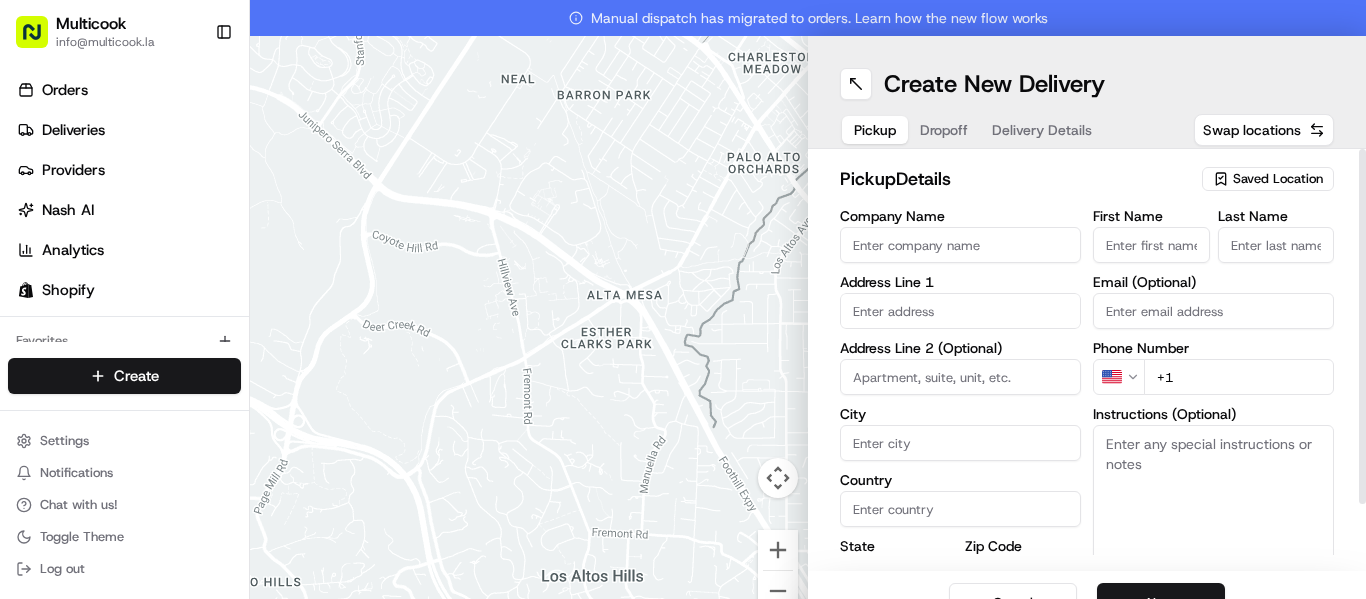 click on "Saved Location" at bounding box center (1278, 179) 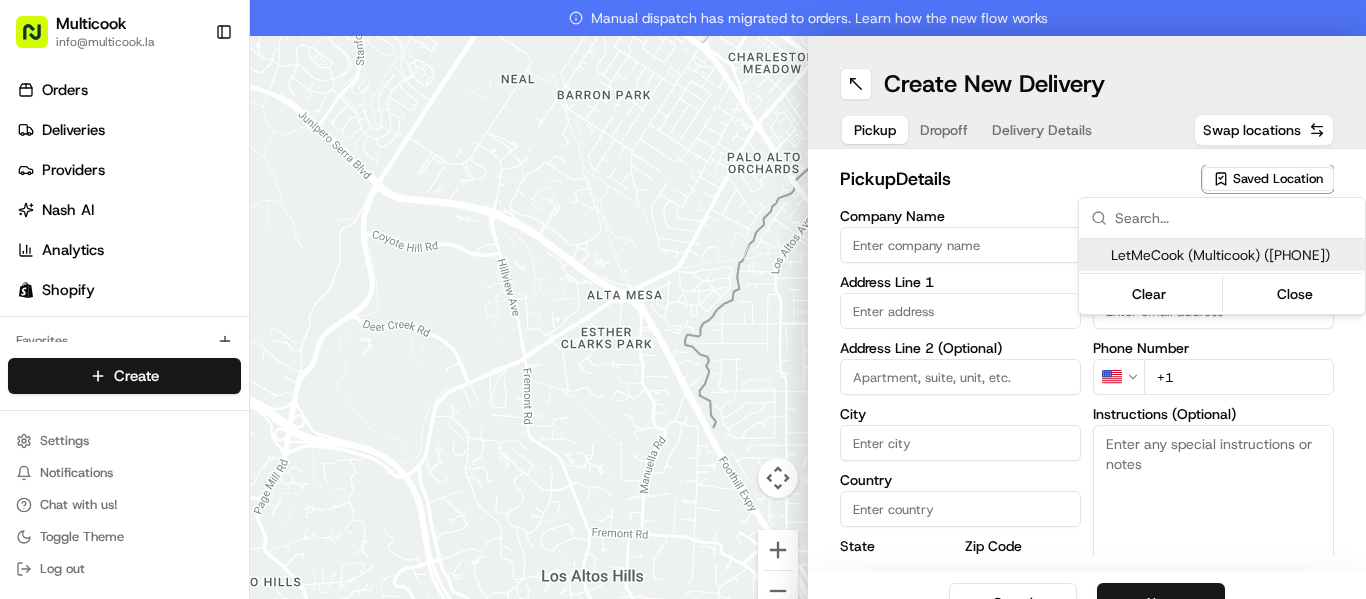 click on "LetMeCook (Multicook) ([PHONE])" at bounding box center [1234, 255] 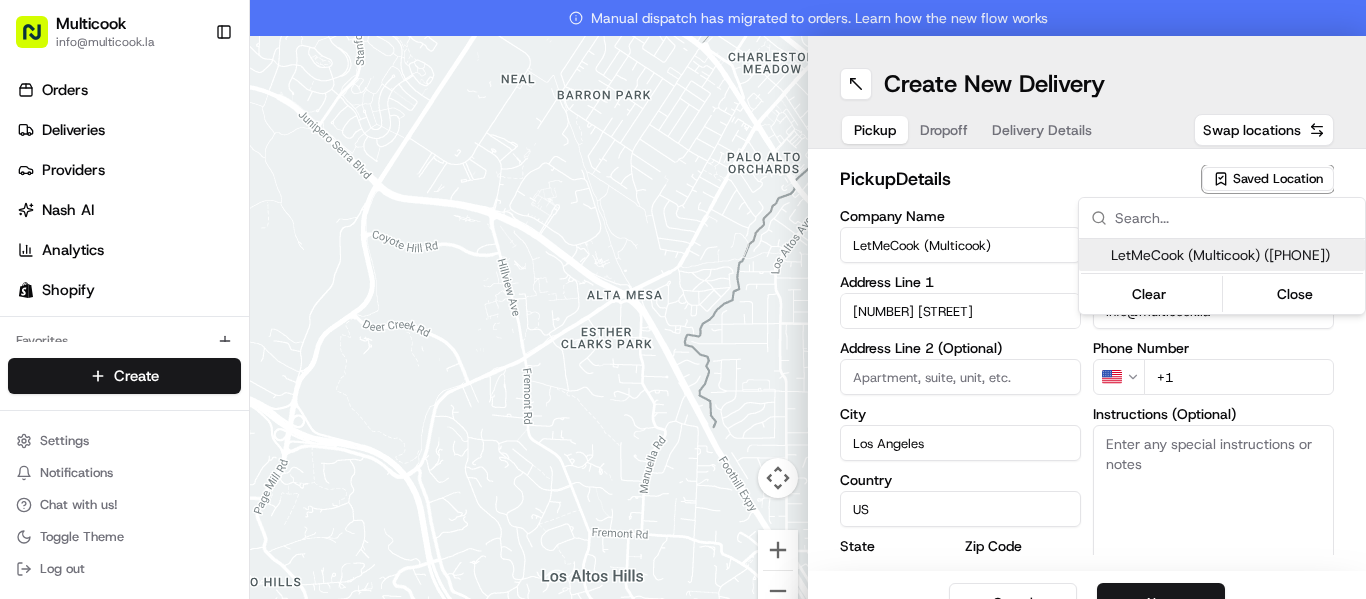 type on "+1 818 245 5354" 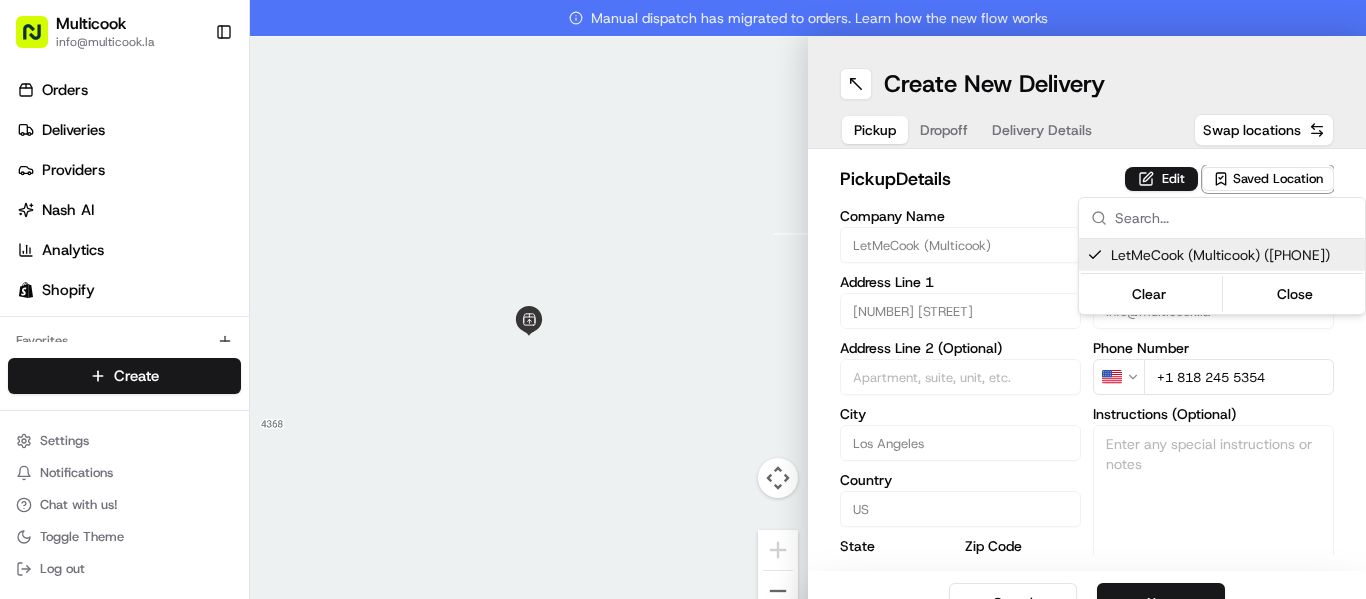 click on "Multicook info@[DOMAIN] Toggle Sidebar Orders Deliveries Providers Nash AI Analytics Shopify Favorites Main Menu Members & Organization Organization Users Roles Preferences Customization Tracking Orchestration Automations Dispatch Strategy Locations Pickup Locations Dropoff Locations Billing Billing Refund Requests Integrations Notification Triggers Webhooks API Keys Request Logs Create Settings Notifications Chat with us! Toggle Theme Log out Manual dispatch has migrated to orders. Learn how the new flow works To navigate the map with touch gestures double-tap and hold your finger on the map, then drag the map. ← Move left → Move right ↑ Move up ↓ Move down + Zoom in - Zoom out Home Jump left by 75% End Jump right by 75% Page Up Jump up by 75% Page Down Jump down by 75% Keyboard shortcuts Map Data Map data ©2025 Google Map data ©2025 Google 2 m Click to toggle between metric and imperial units Terms Report a map error Create New Delivery Pickup Dropoff Delivery Details pickup" at bounding box center [683, 299] 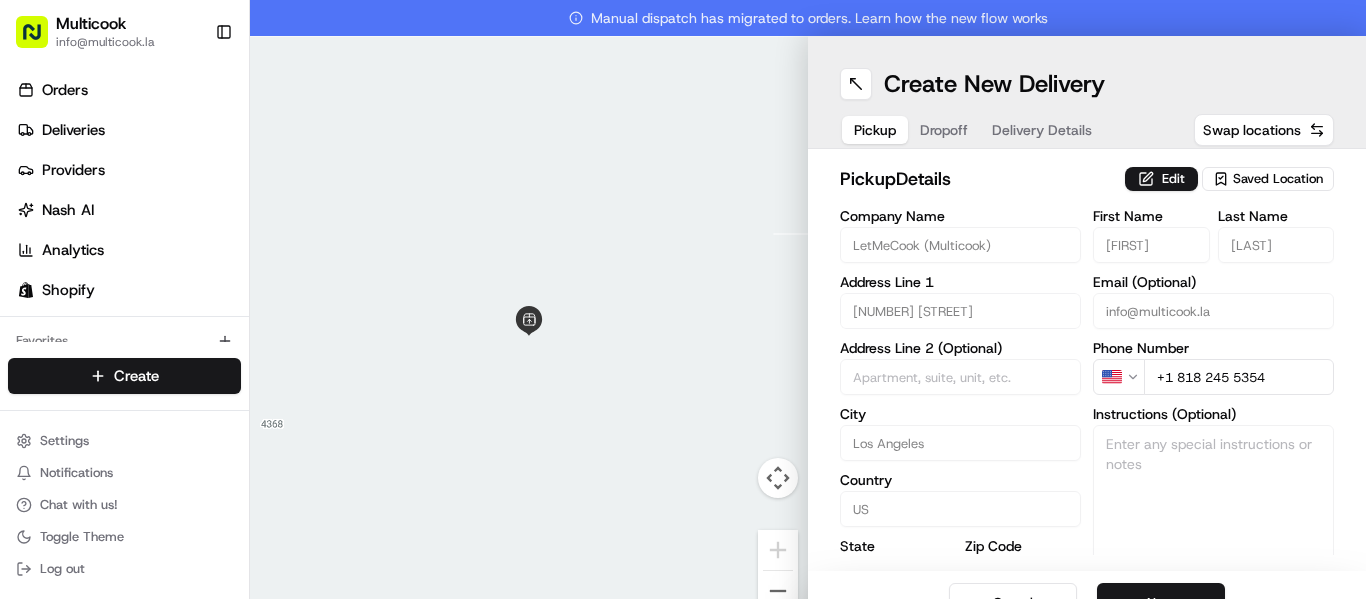 click on "Next" at bounding box center (1161, 603) 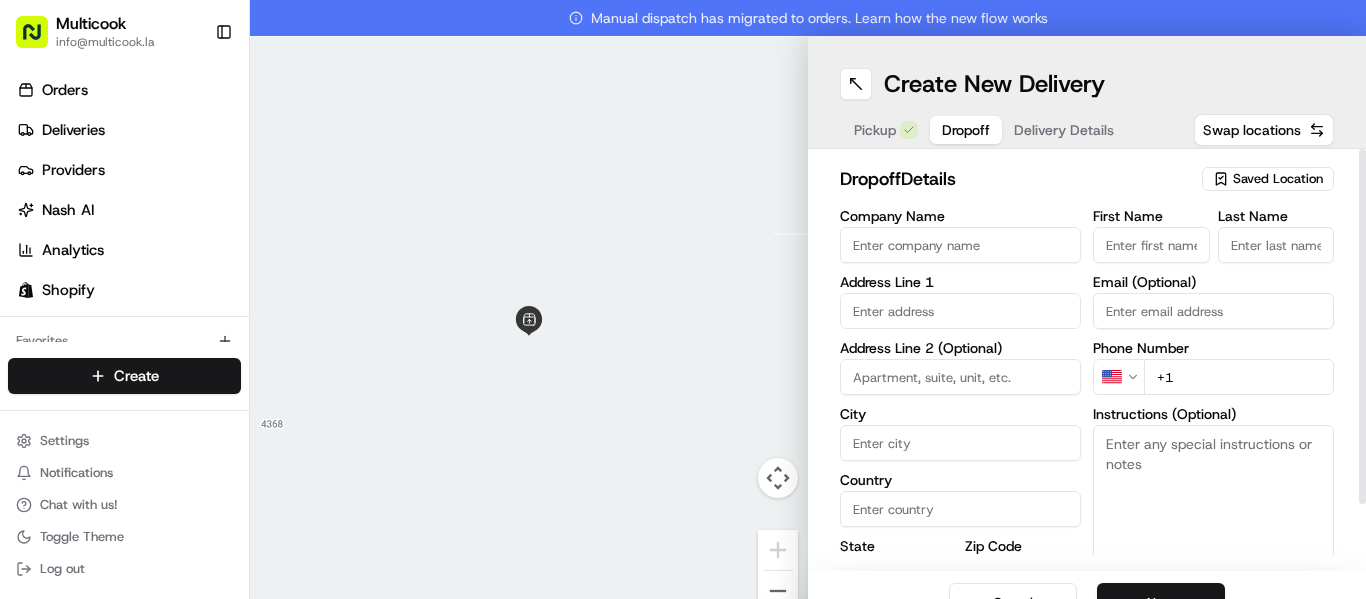 click on "First Name" at bounding box center [1151, 245] 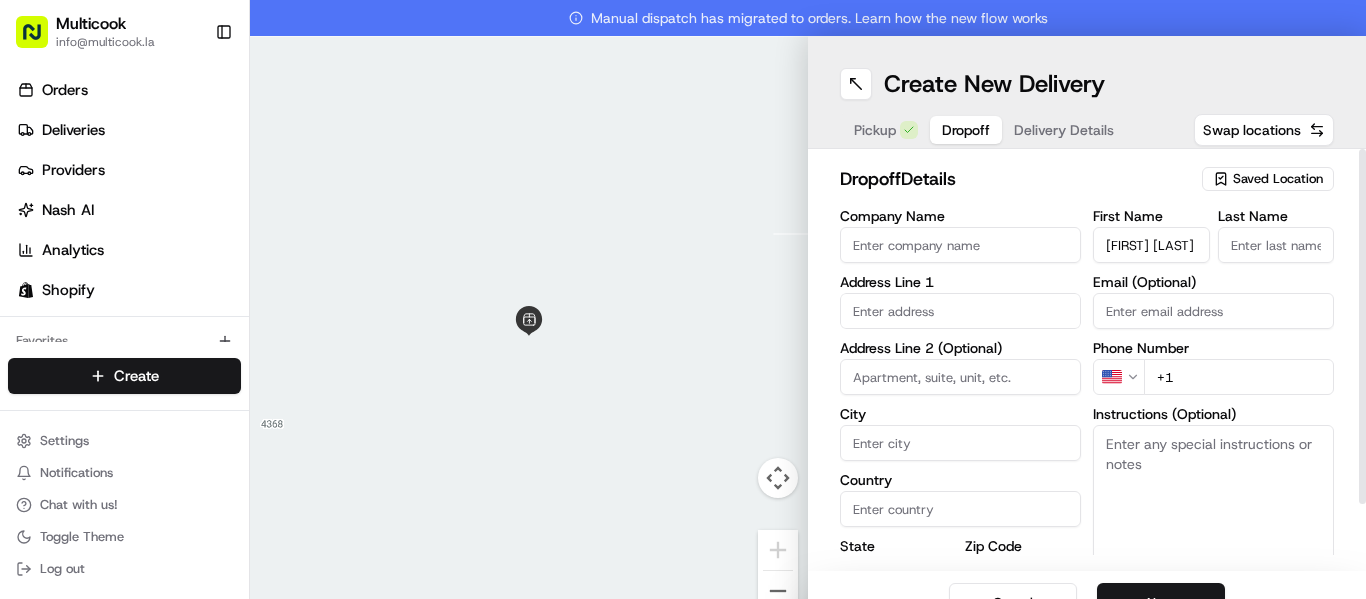 click on "[FIRST] [LAST]" at bounding box center [1151, 245] 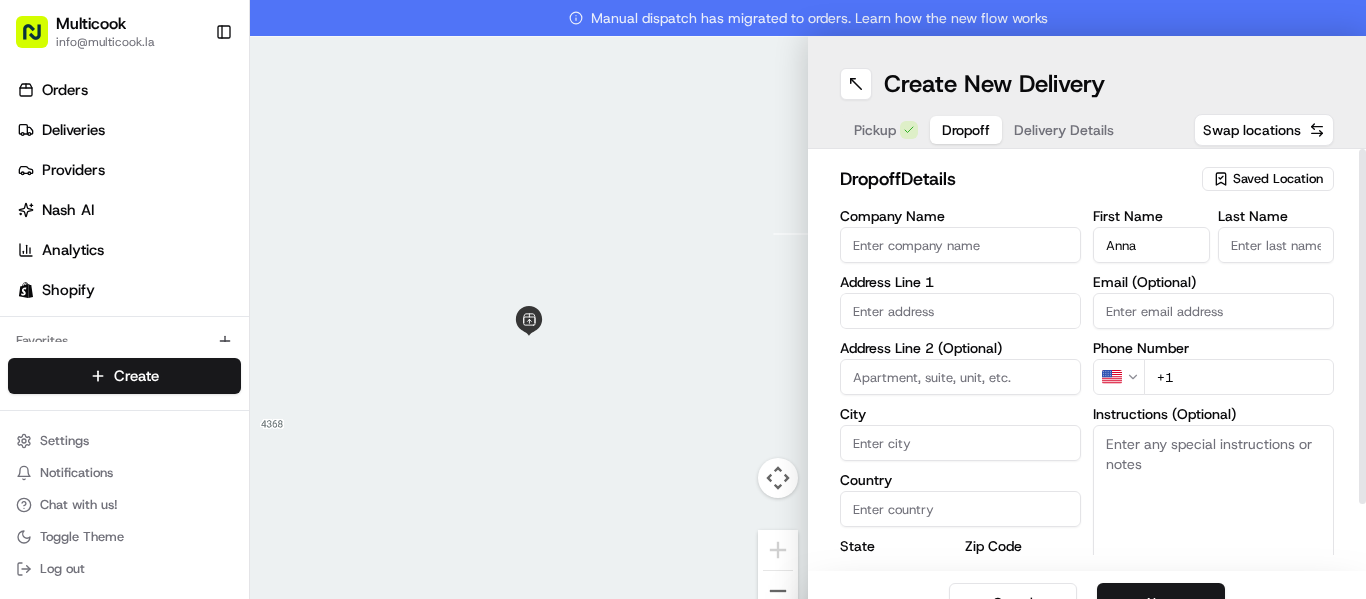 type on "Anna" 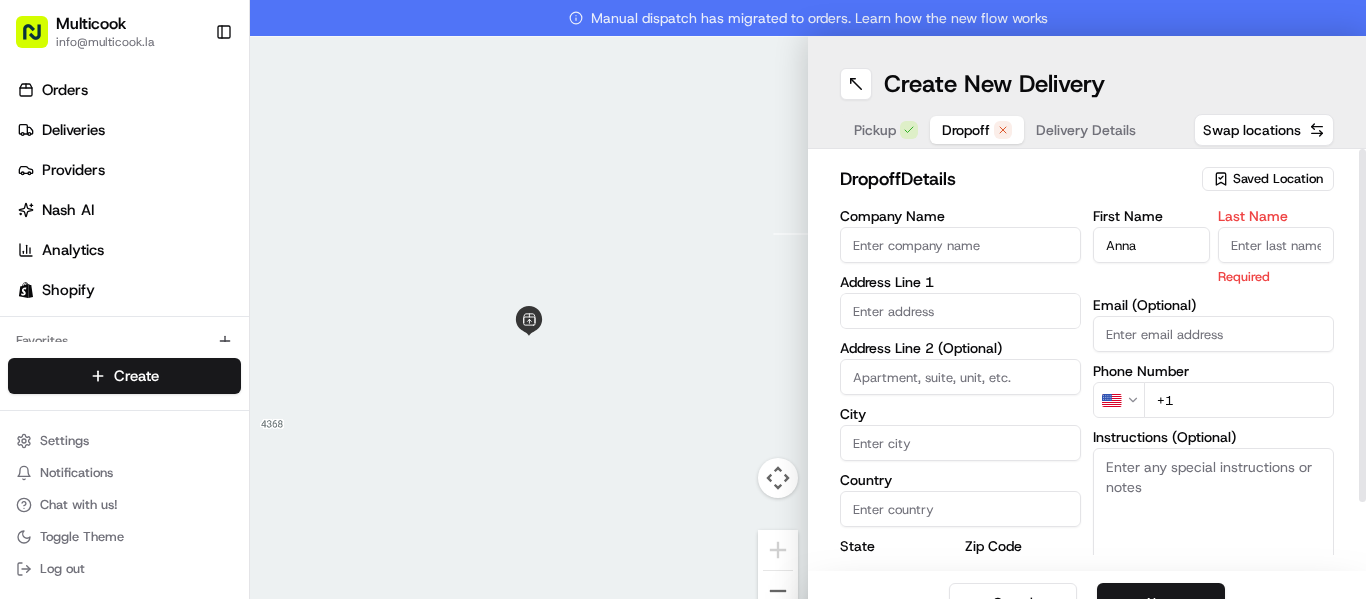 paste on "Kostrova" 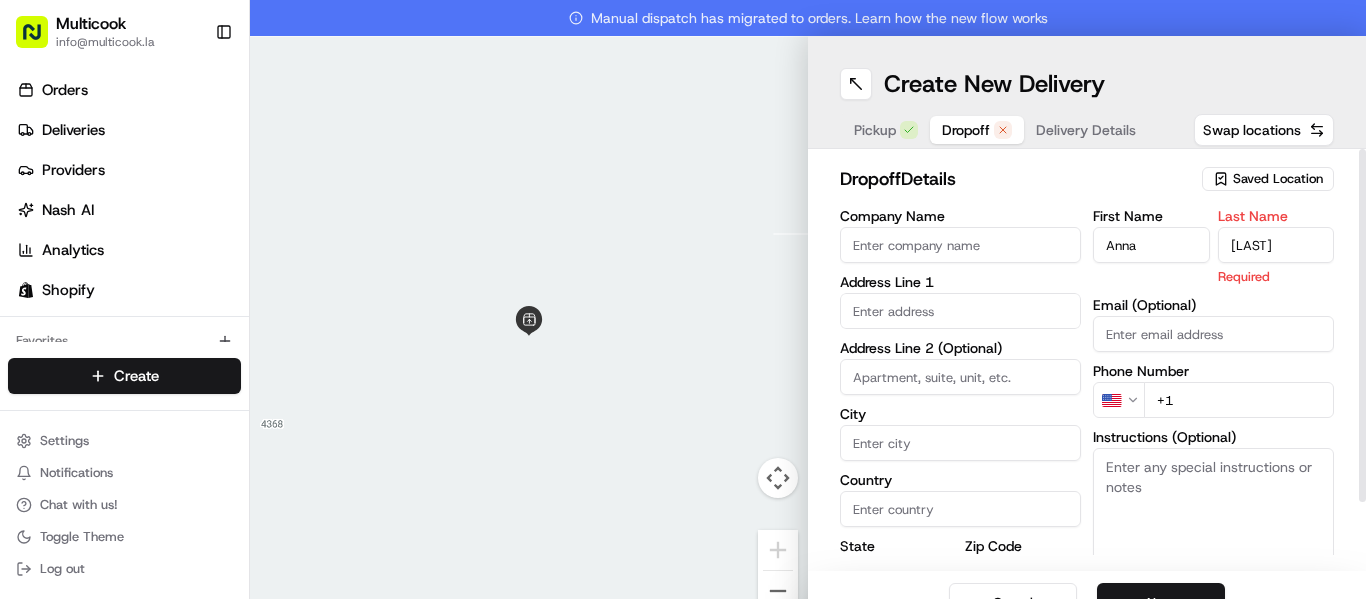 type on "Kostrova" 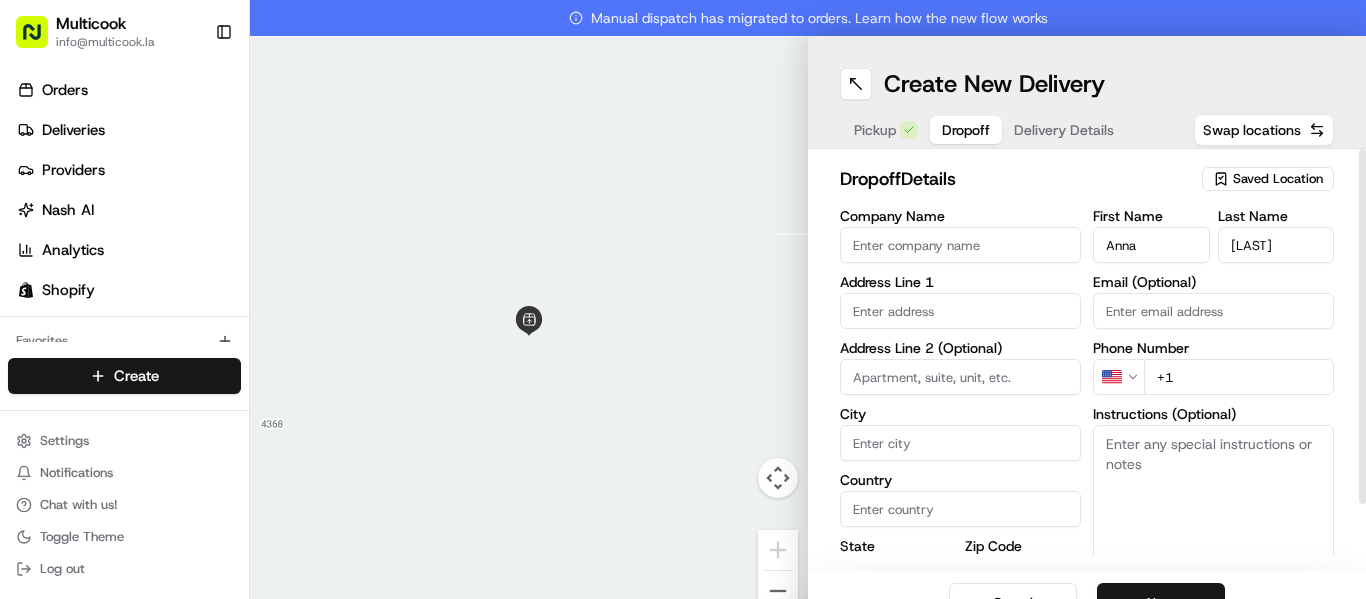 click on "+1" at bounding box center (1239, 377) 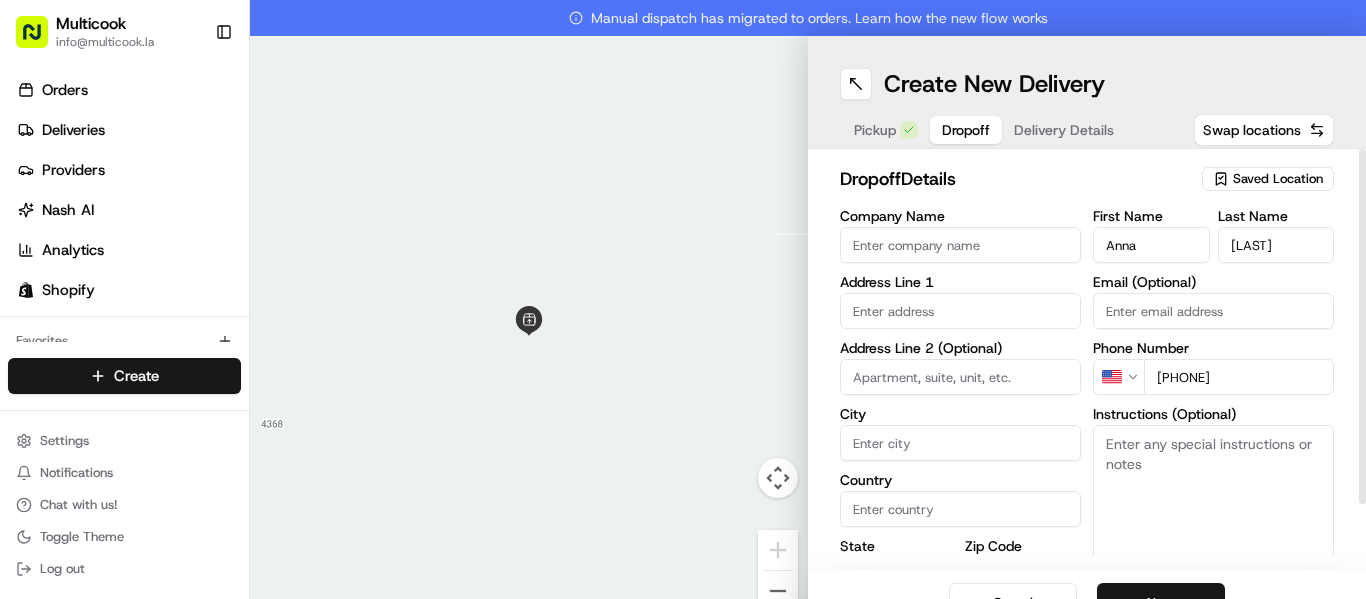 type on "+1 718 578 3864" 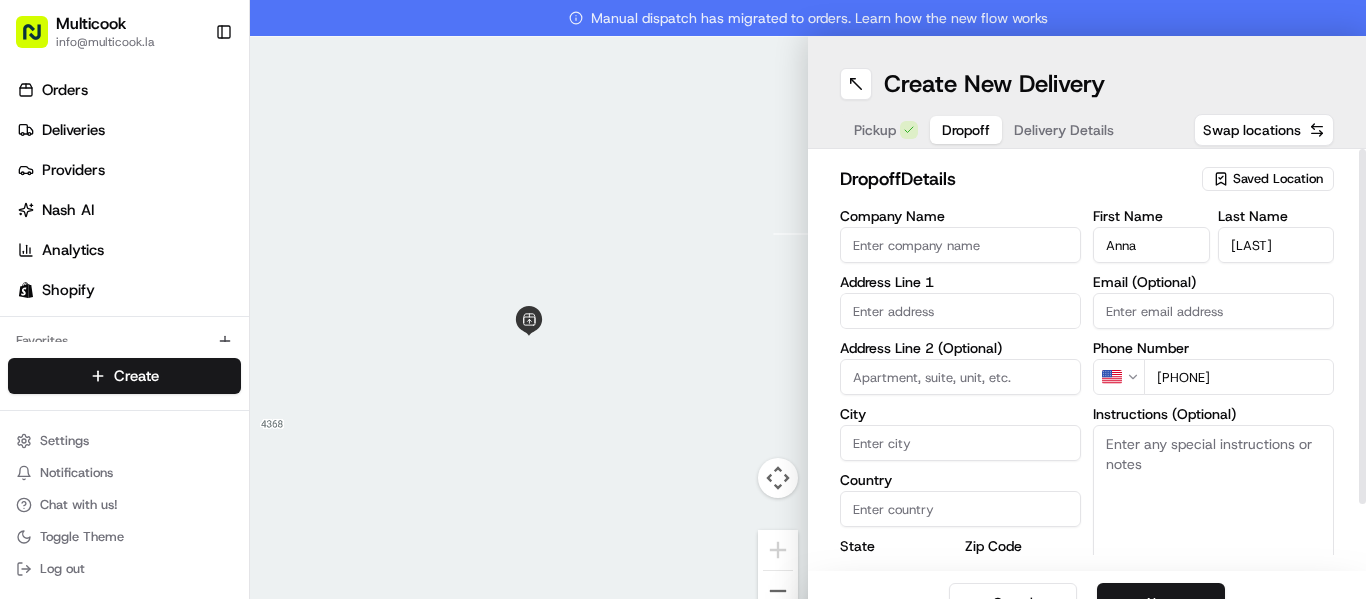 click at bounding box center (960, 311) 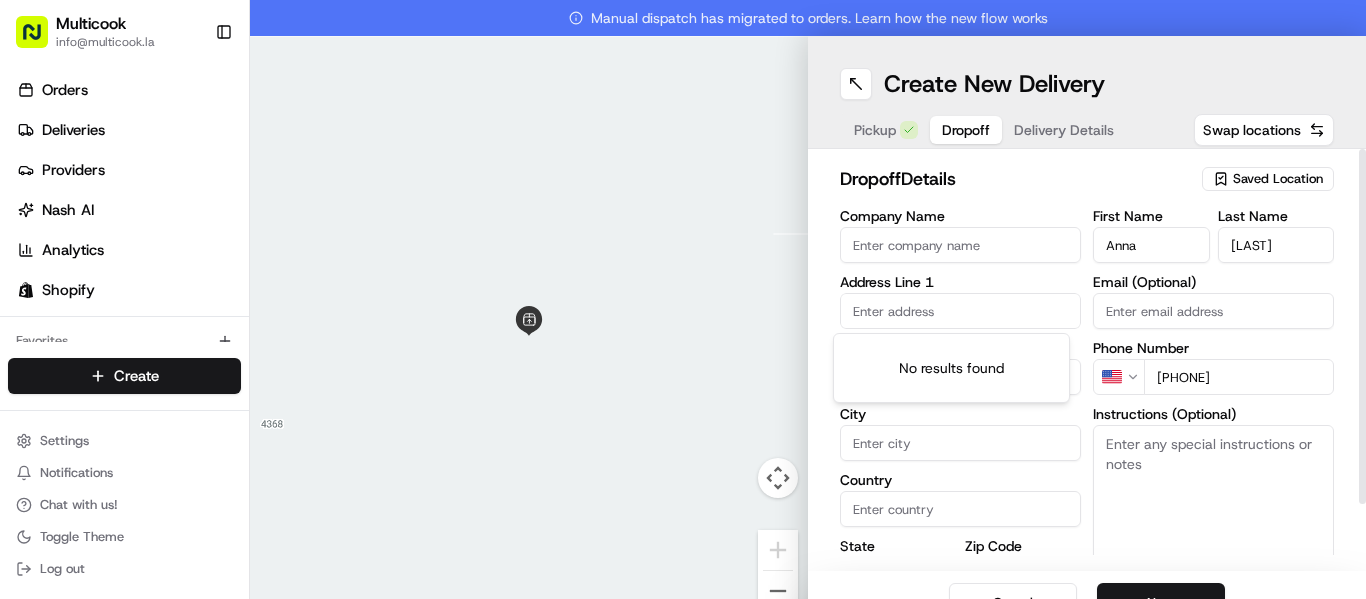 paste on "7722 Reseda Boulevard Apt 201 Los Angeles, CA 91335" 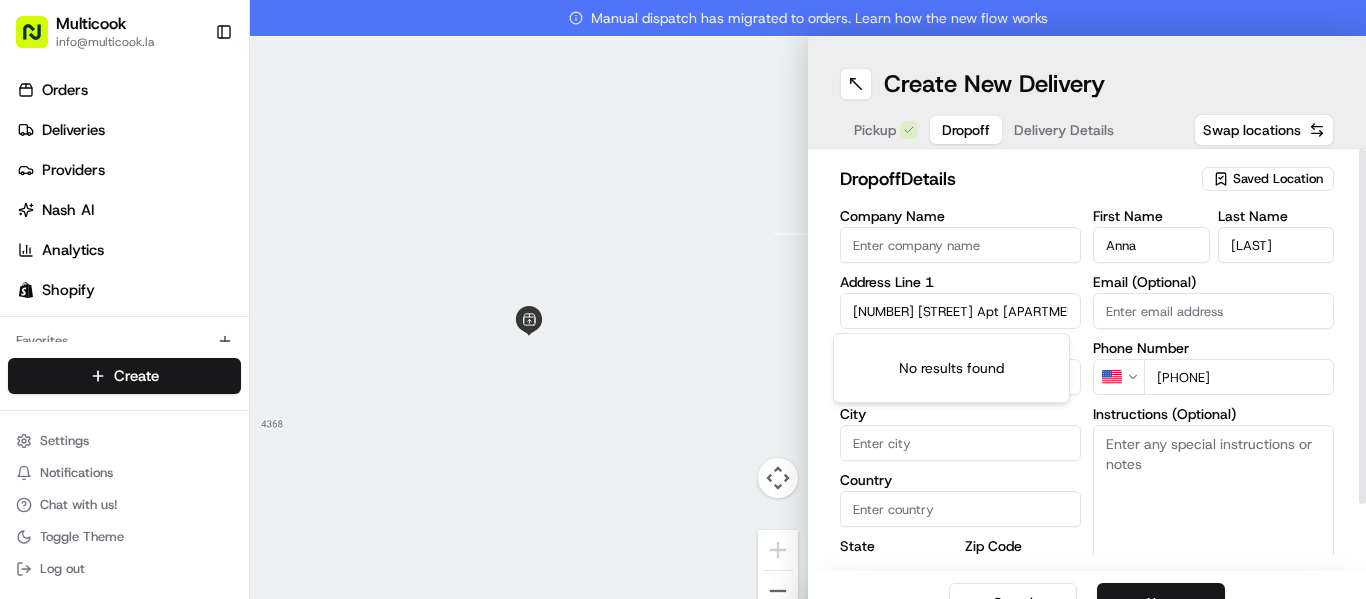 scroll, scrollTop: 0, scrollLeft: 133, axis: horizontal 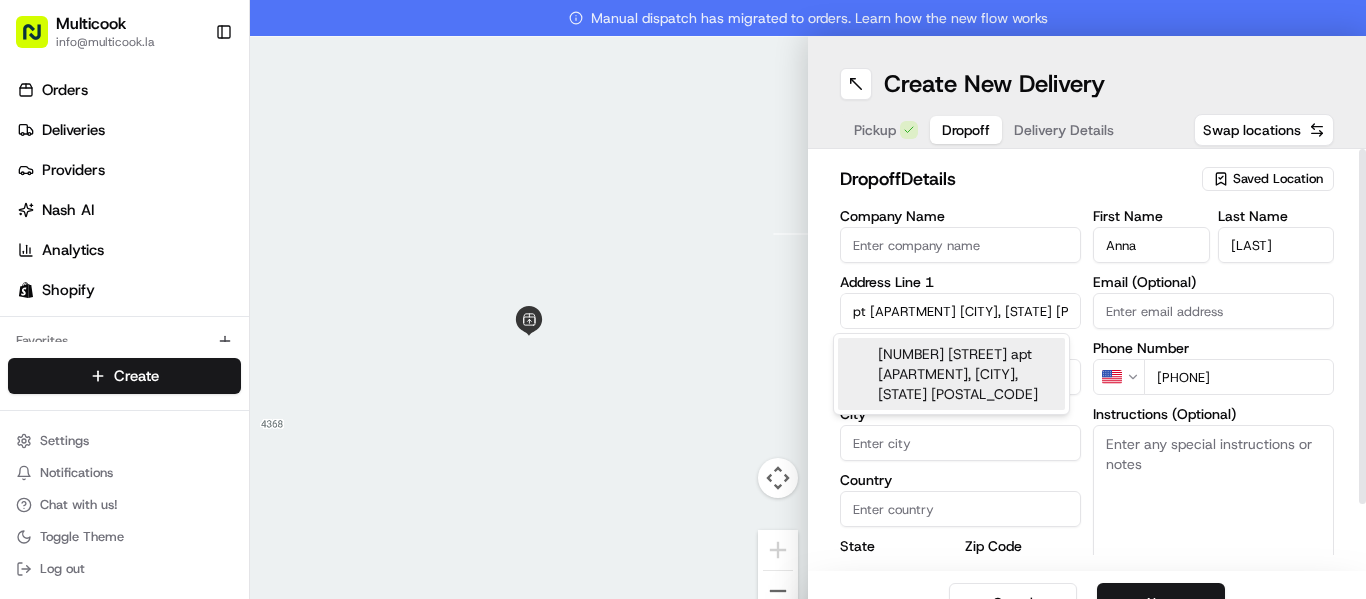 click on "7722 Reseda Boulevard apt 201, Reseda, Los Angeles, CA 91335" at bounding box center [951, 374] 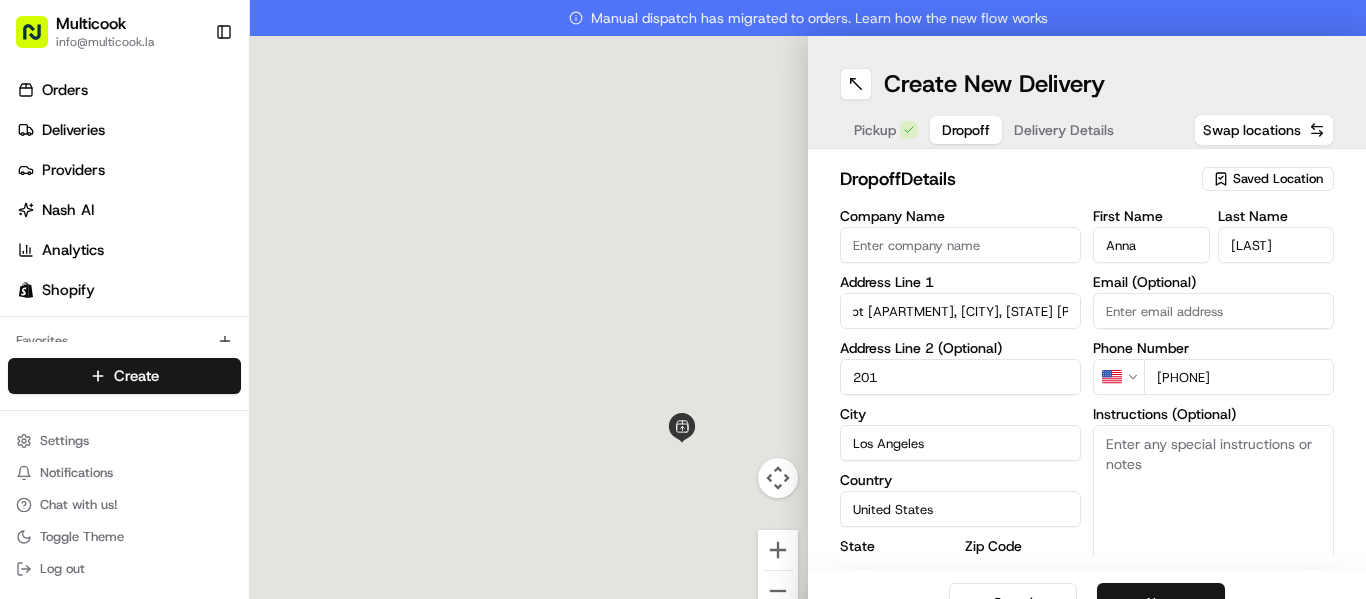 type on "[NUMBER] [STREET] #[NUMBER], [CITY], [STATE] [COUNTRY]" 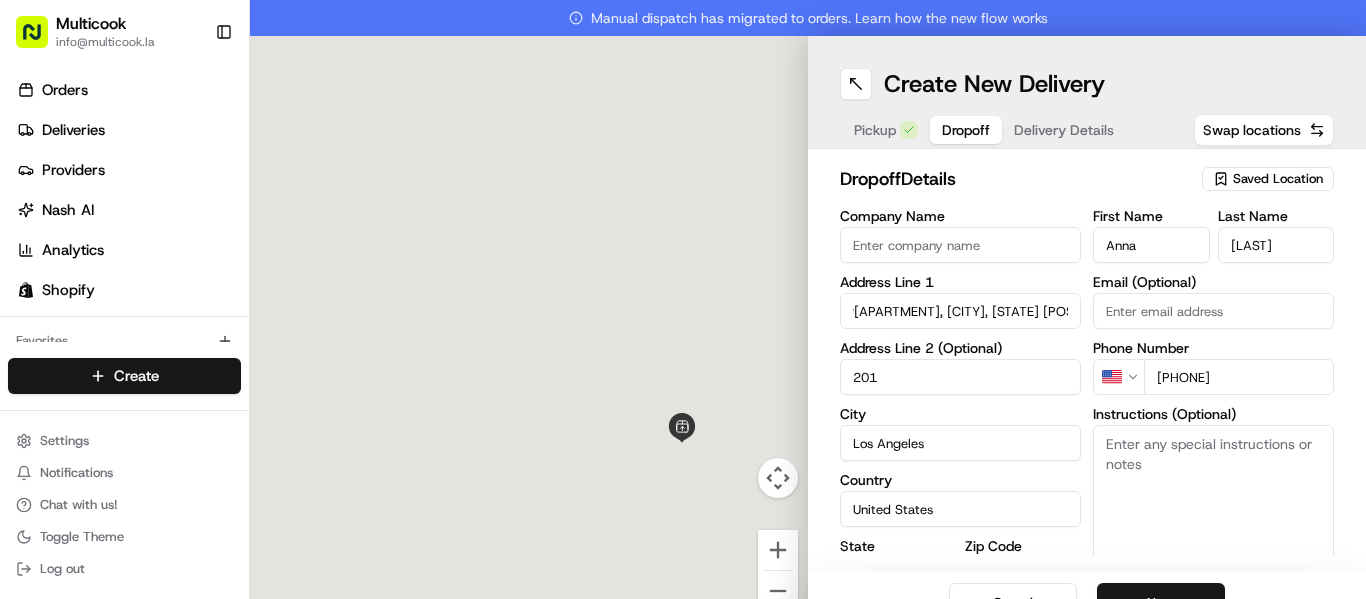 type on "7722 Reseda Boulevard" 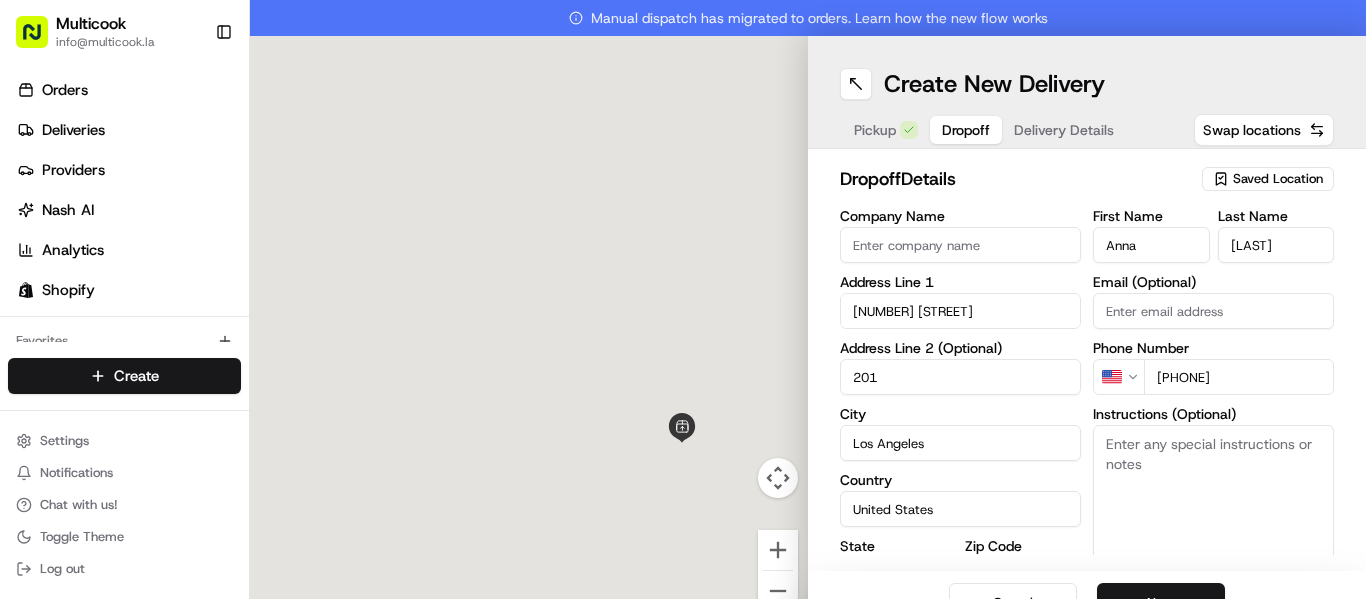 scroll, scrollTop: 0, scrollLeft: 0, axis: both 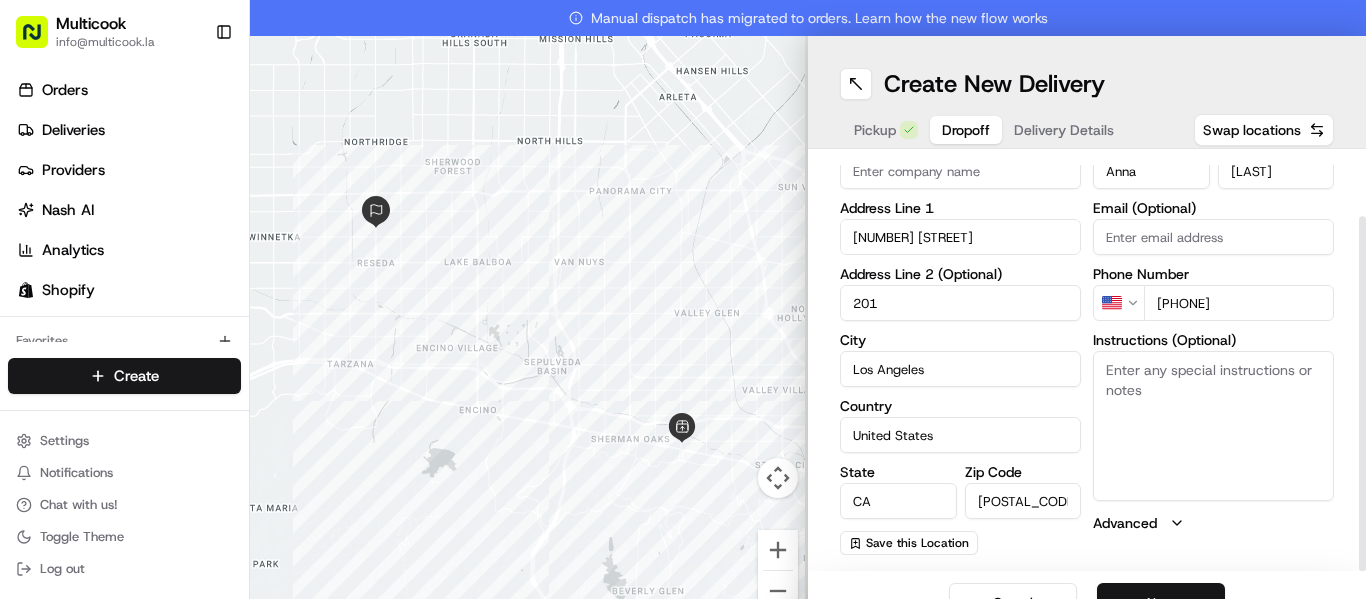 click on "Next" at bounding box center (1161, 603) 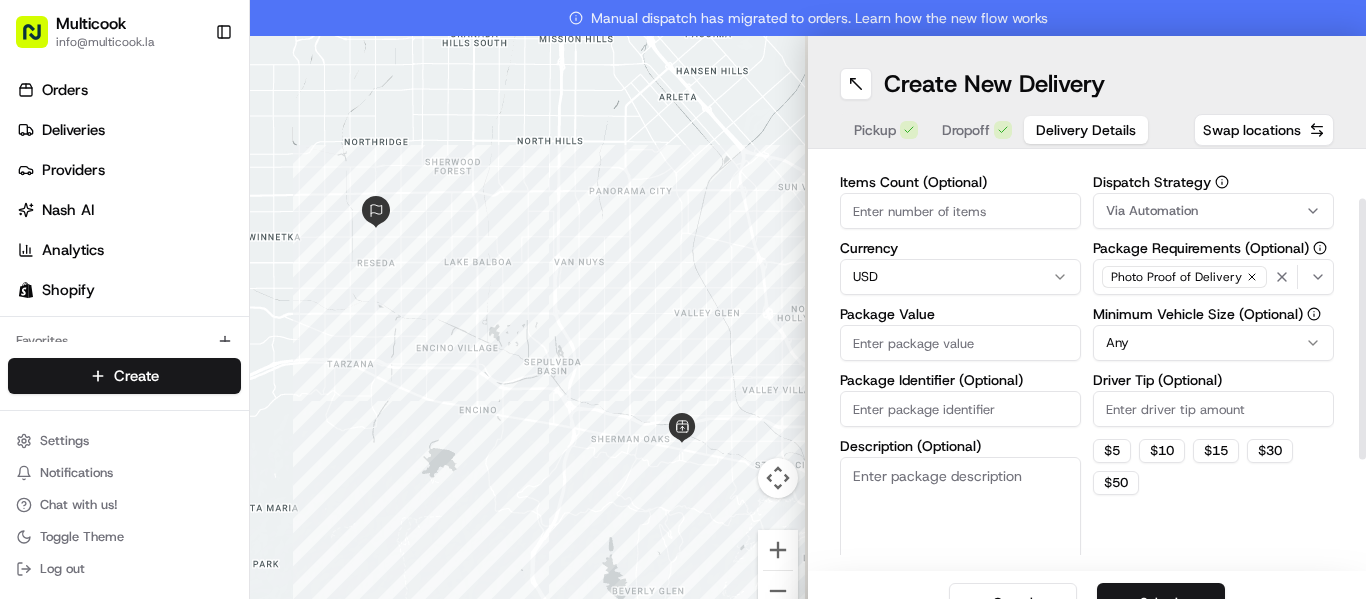 click on "Items Count (Optional)" at bounding box center (960, 211) 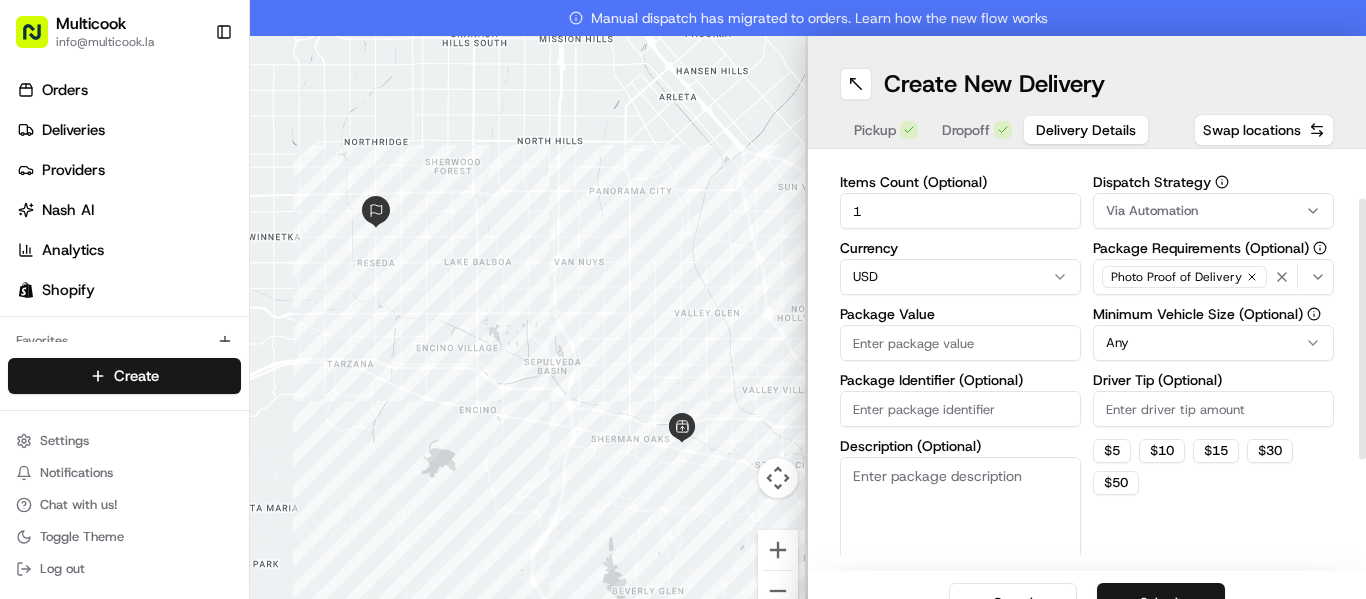 type on "1" 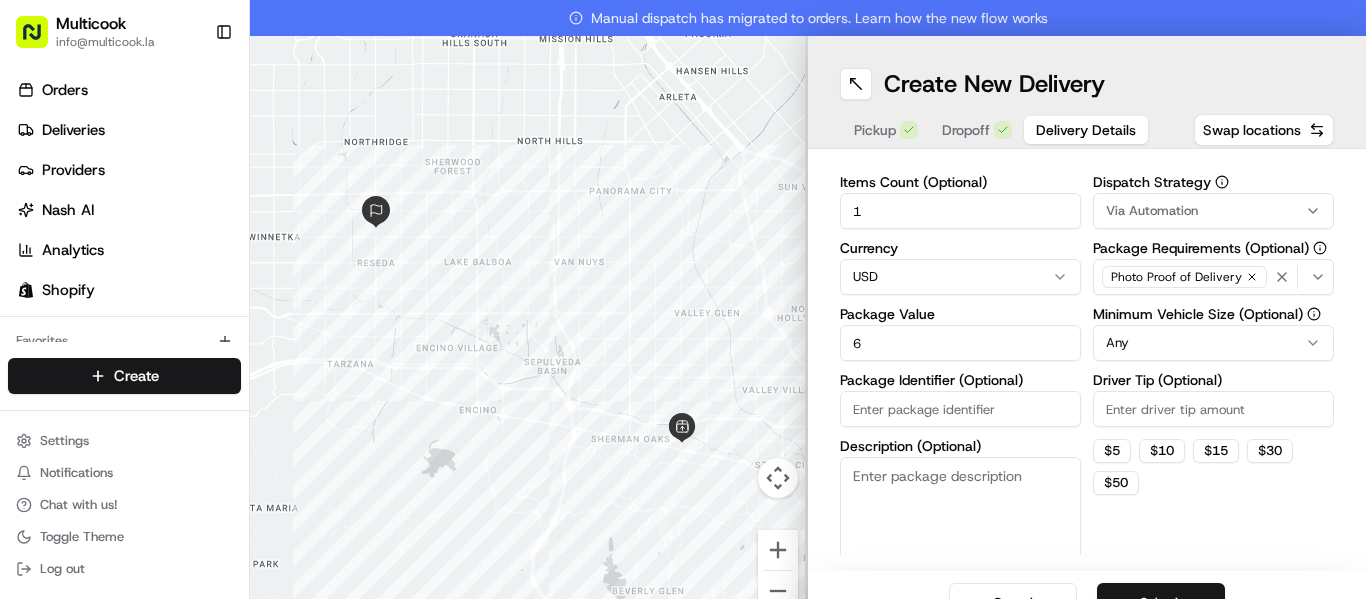 type on "66" 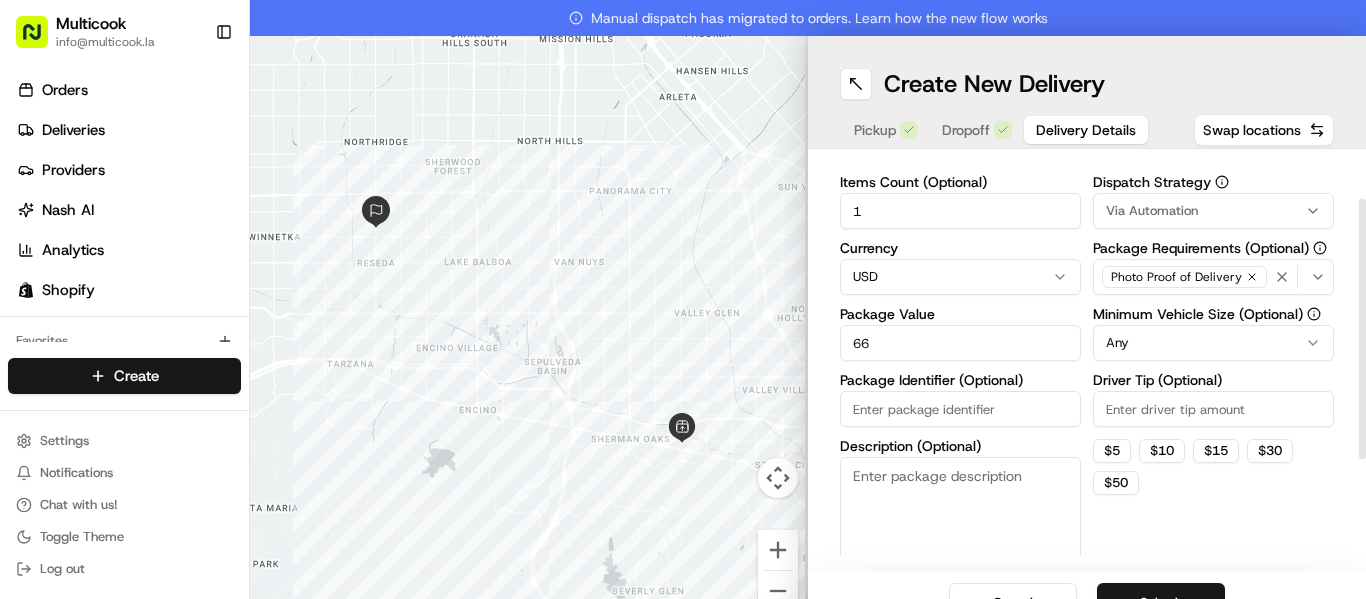 drag, startPoint x: 875, startPoint y: 342, endPoint x: 673, endPoint y: 342, distance: 202 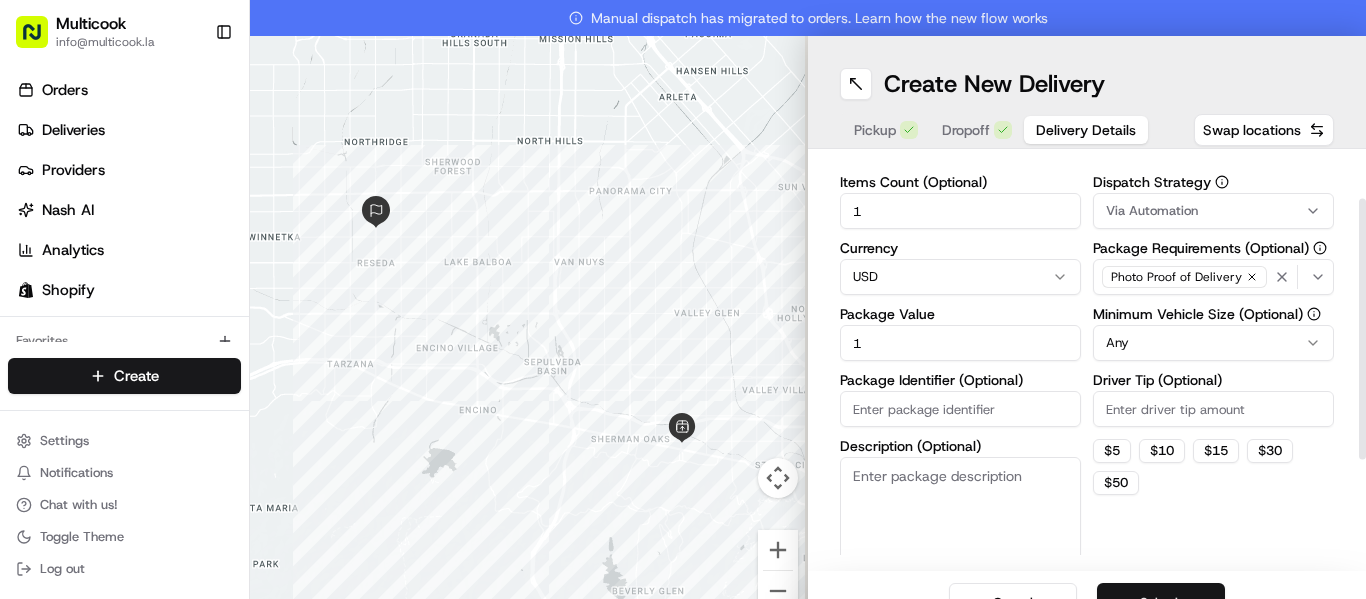 type on "1" 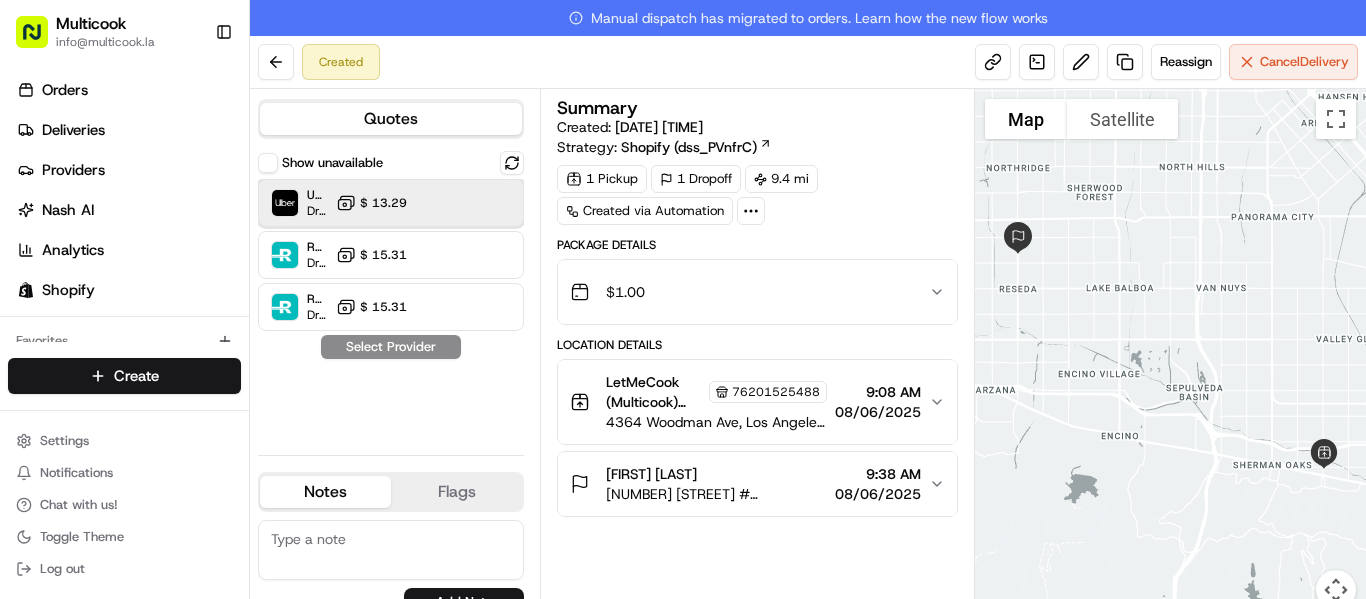 click on "Uber Dropoff ETA   44 minutes $   13.29" at bounding box center [391, 203] 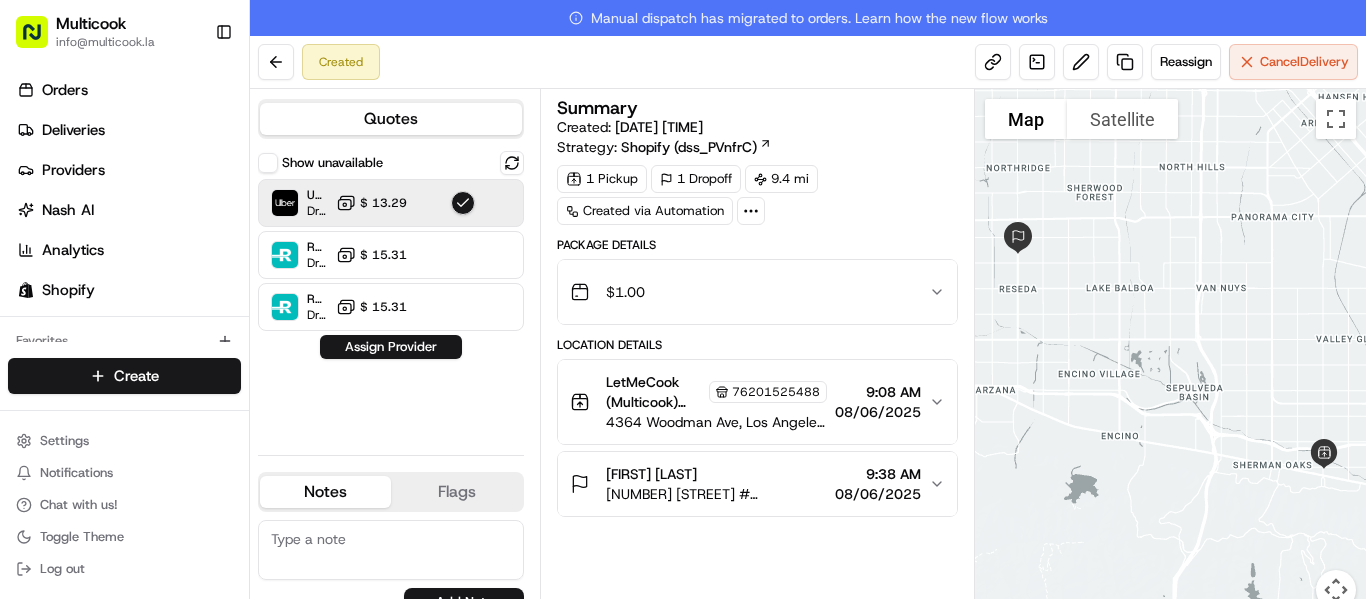 click on "Anna Kostrova 7722 Reseda Blvd #201, Reseda, CA 91335, USA 9:38 AM 08/06/2025" at bounding box center [757, 484] 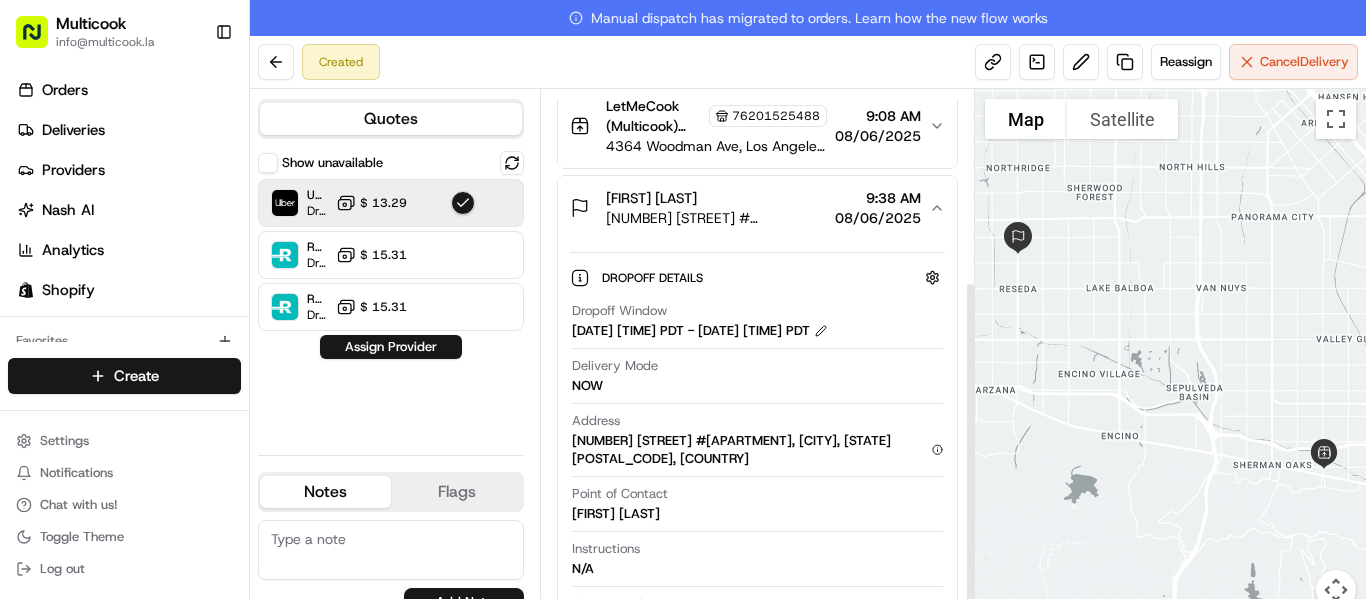 scroll, scrollTop: 308, scrollLeft: 0, axis: vertical 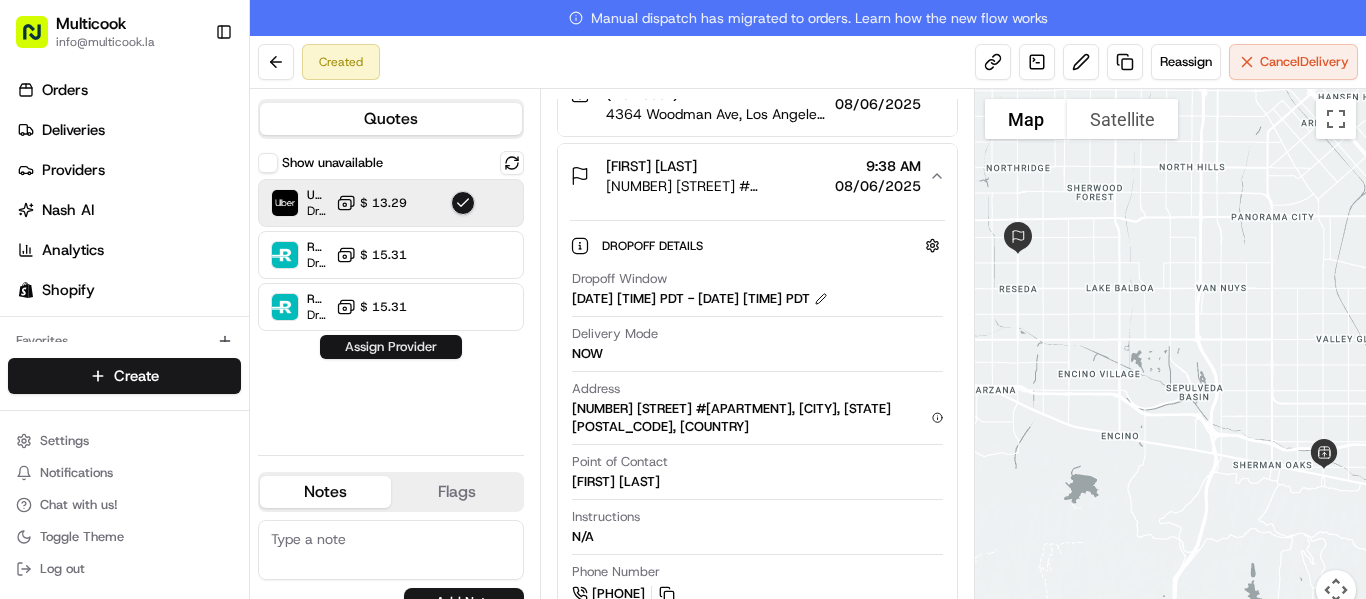 click on "Assign Provider" at bounding box center [391, 347] 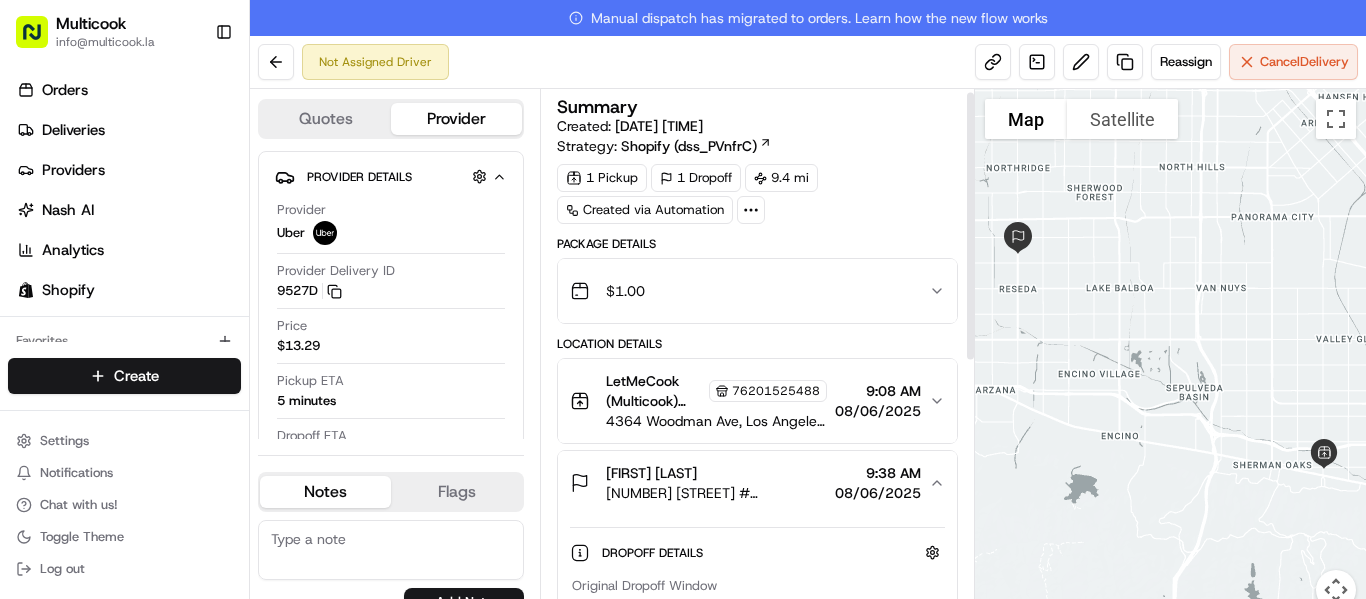 scroll, scrollTop: 0, scrollLeft: 0, axis: both 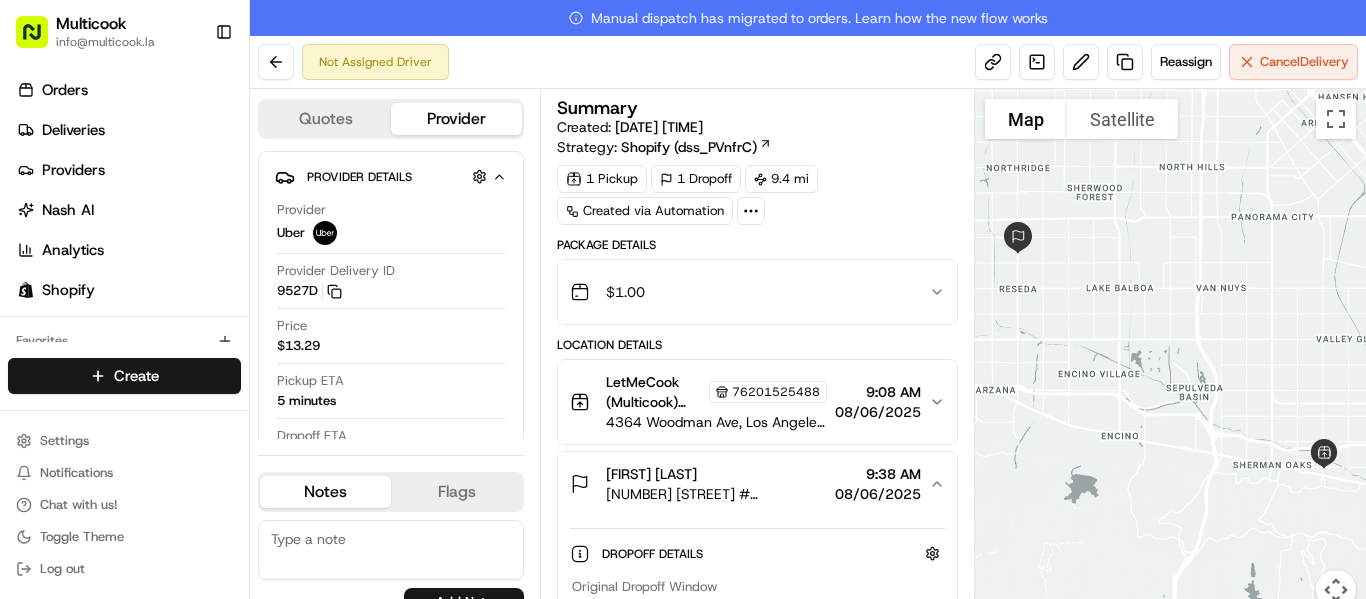 click on "$ 1.00" at bounding box center [749, 292] 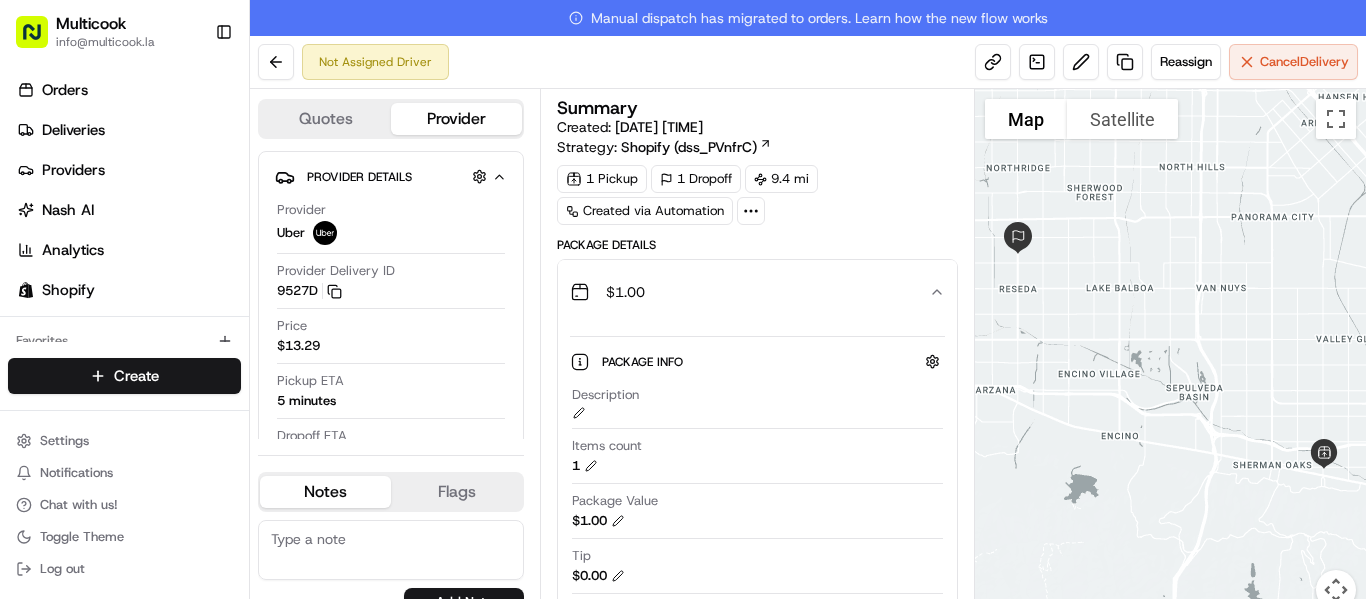 click 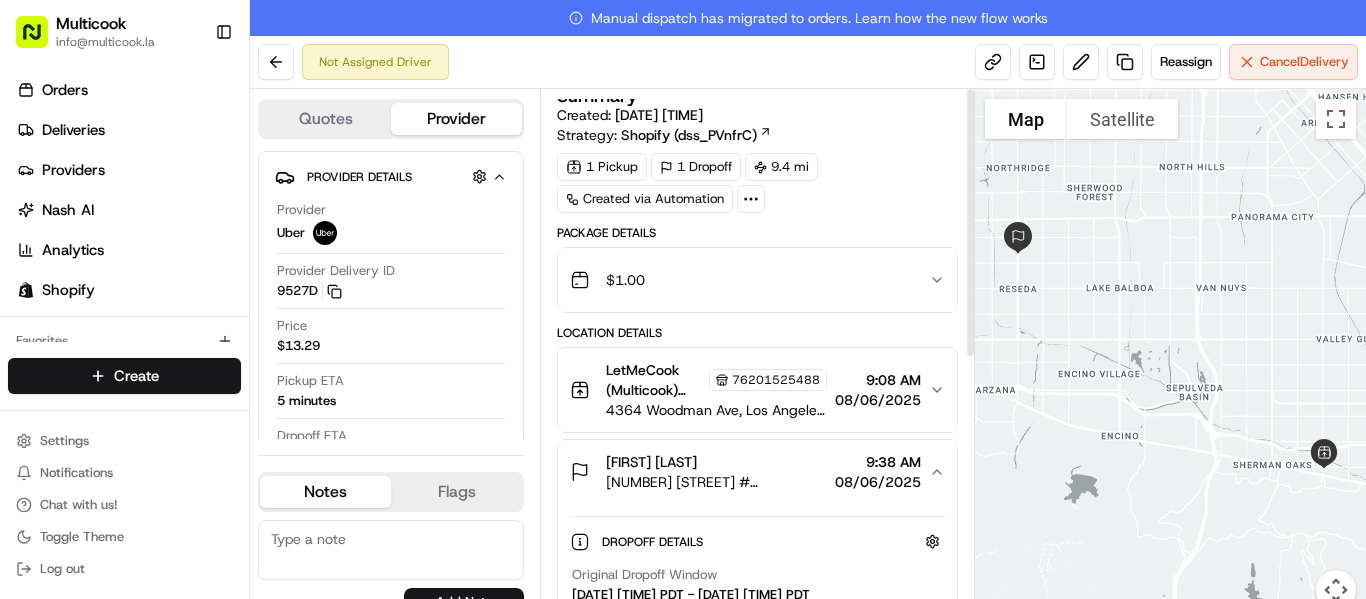 scroll, scrollTop: 0, scrollLeft: 0, axis: both 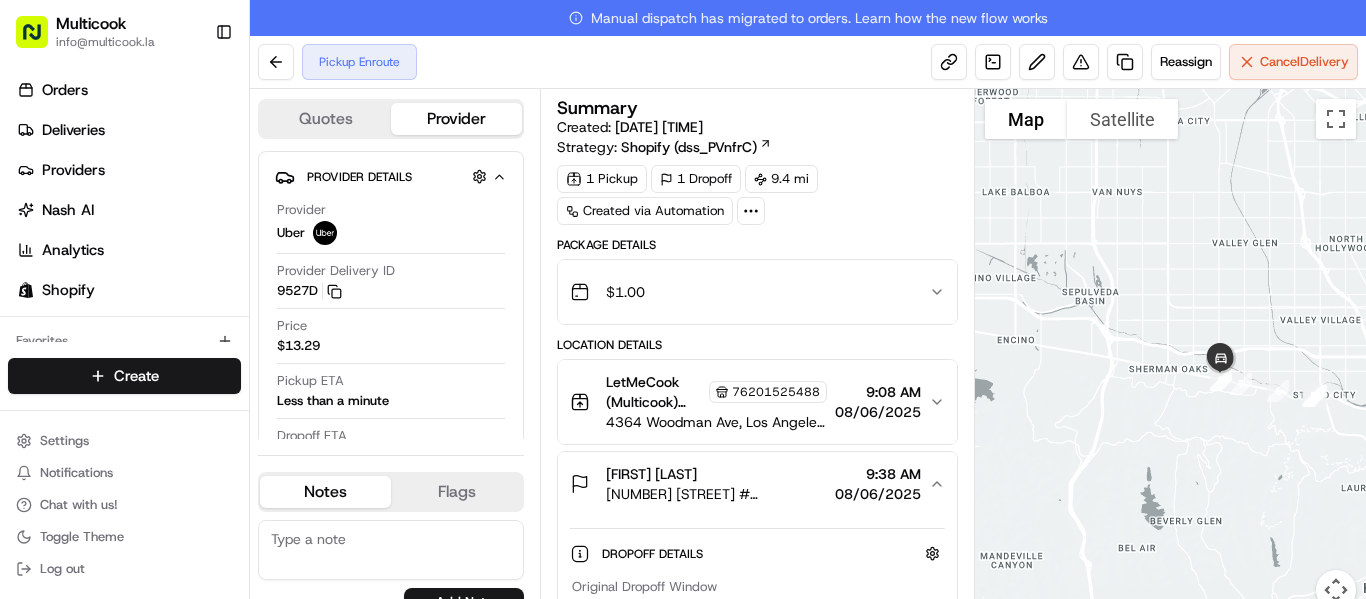 drag, startPoint x: 1260, startPoint y: 483, endPoint x: 1156, endPoint y: 385, distance: 142.89856 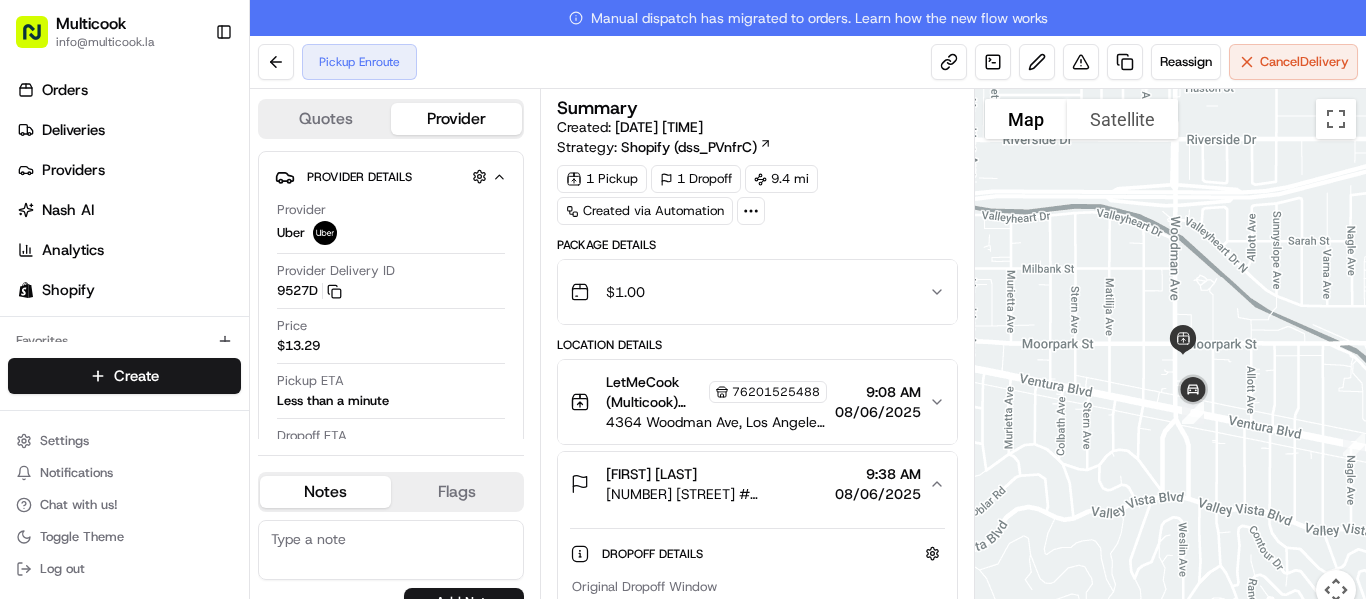 drag, startPoint x: 1195, startPoint y: 366, endPoint x: 1140, endPoint y: 437, distance: 89.81091 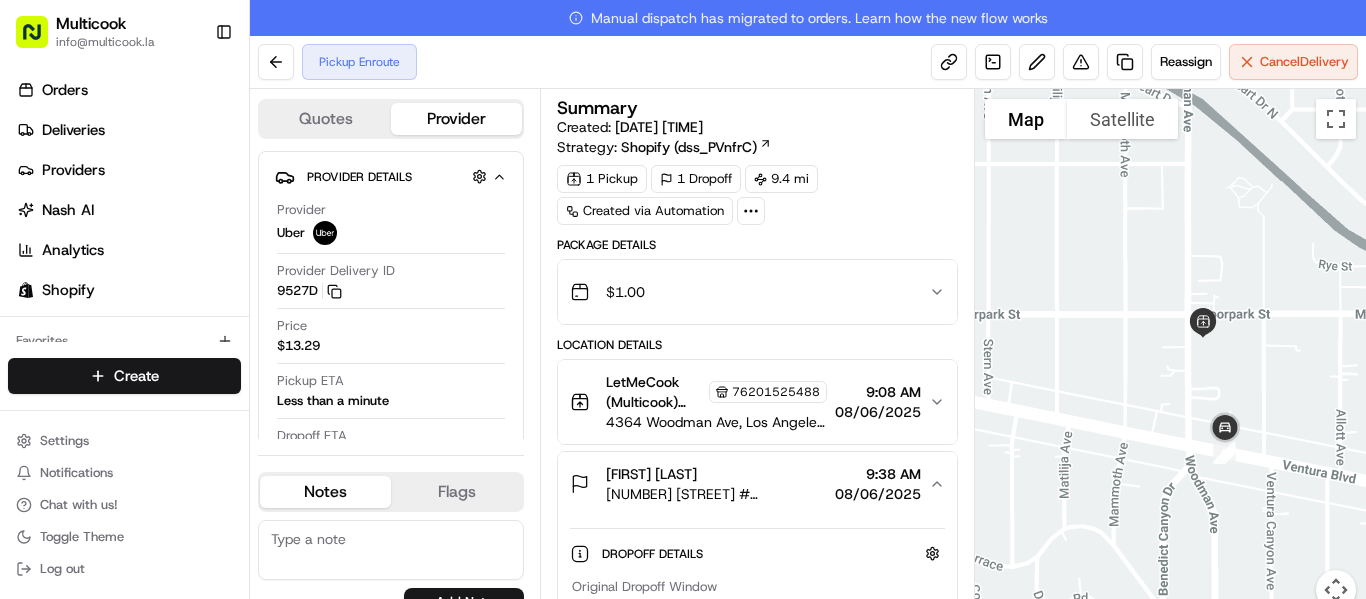 drag, startPoint x: 1151, startPoint y: 392, endPoint x: 1135, endPoint y: 455, distance: 65 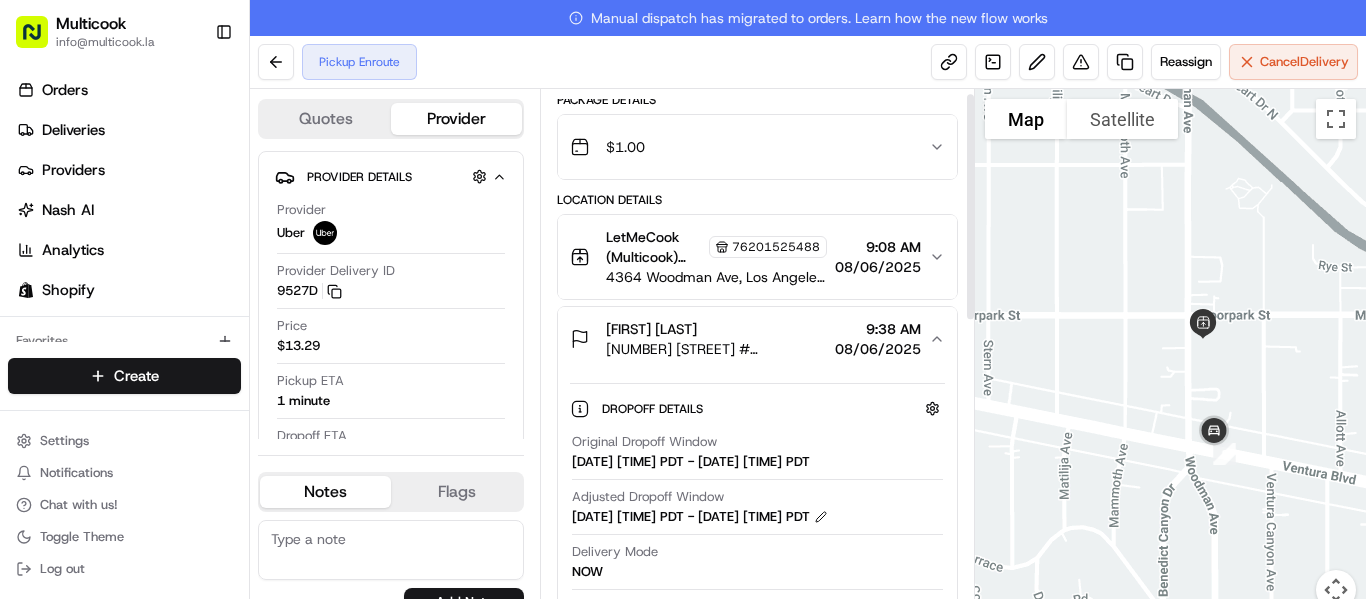 scroll, scrollTop: 0, scrollLeft: 0, axis: both 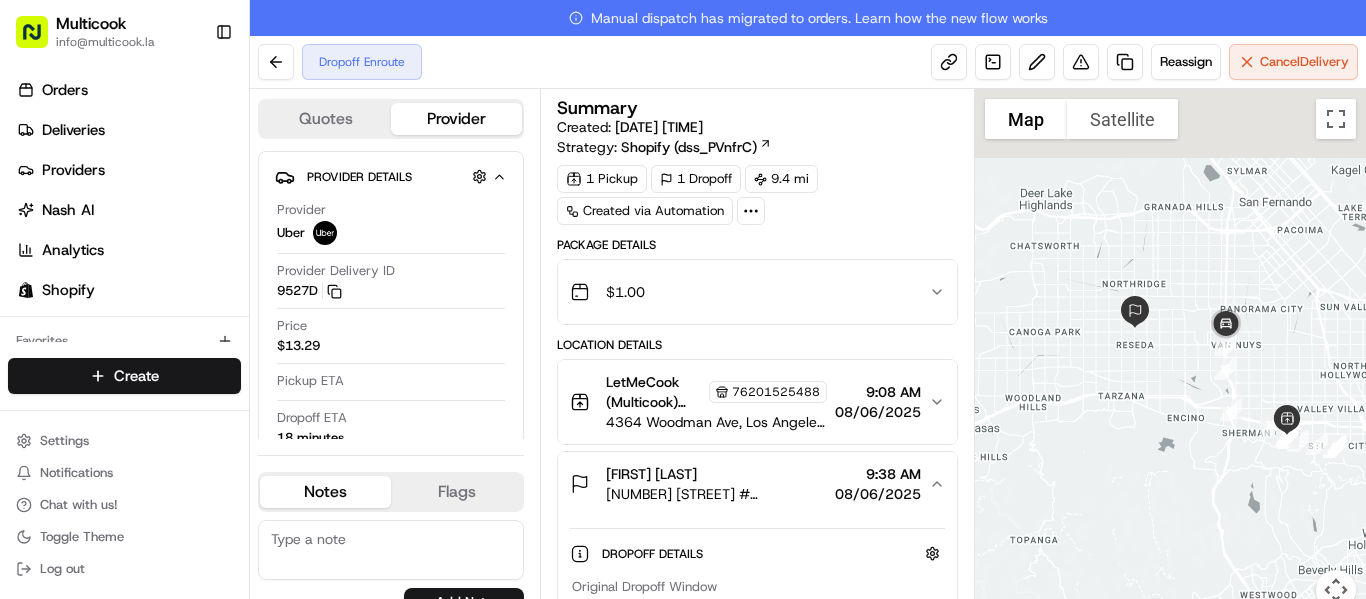 click at bounding box center [1470, 470] 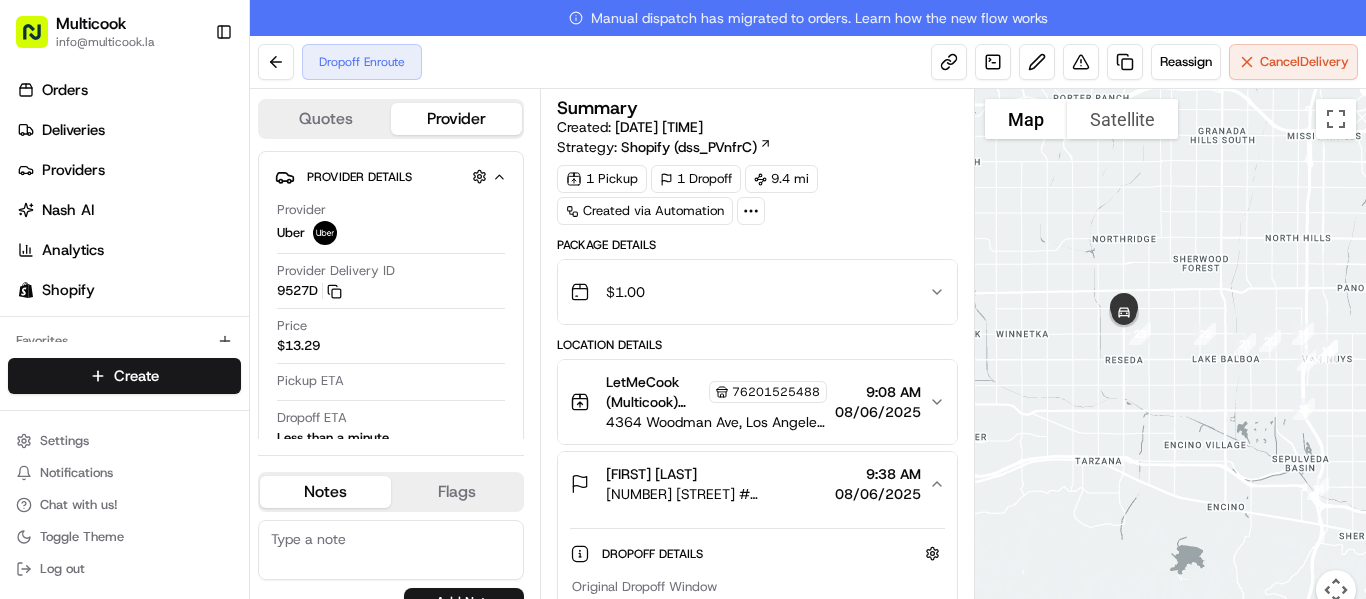 drag, startPoint x: 1156, startPoint y: 346, endPoint x: 1185, endPoint y: 380, distance: 44.687805 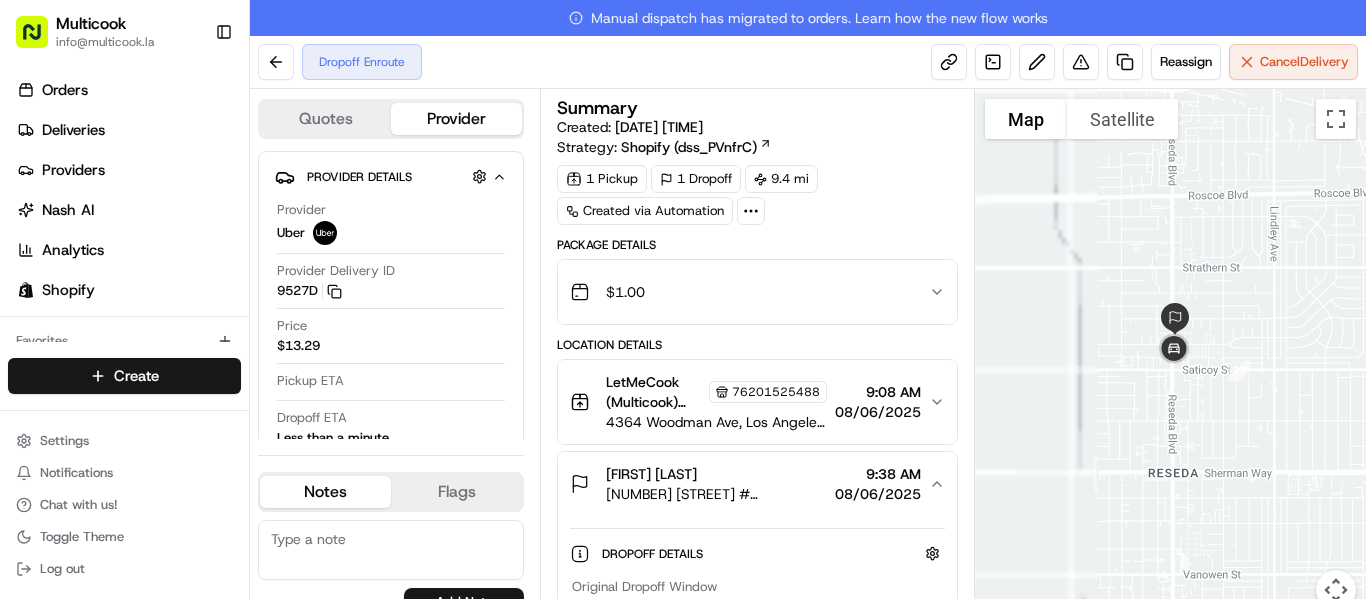 drag, startPoint x: 1117, startPoint y: 340, endPoint x: 1283, endPoint y: 434, distance: 190.76688 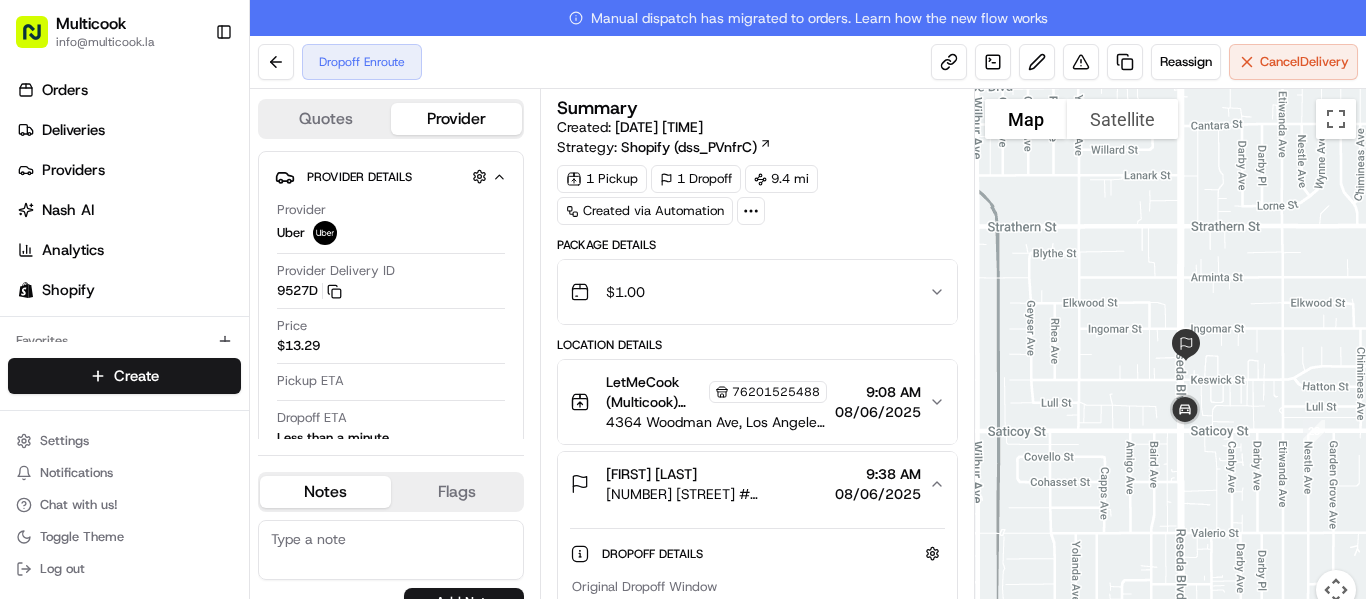 drag, startPoint x: 1202, startPoint y: 362, endPoint x: 1247, endPoint y: 443, distance: 92.660675 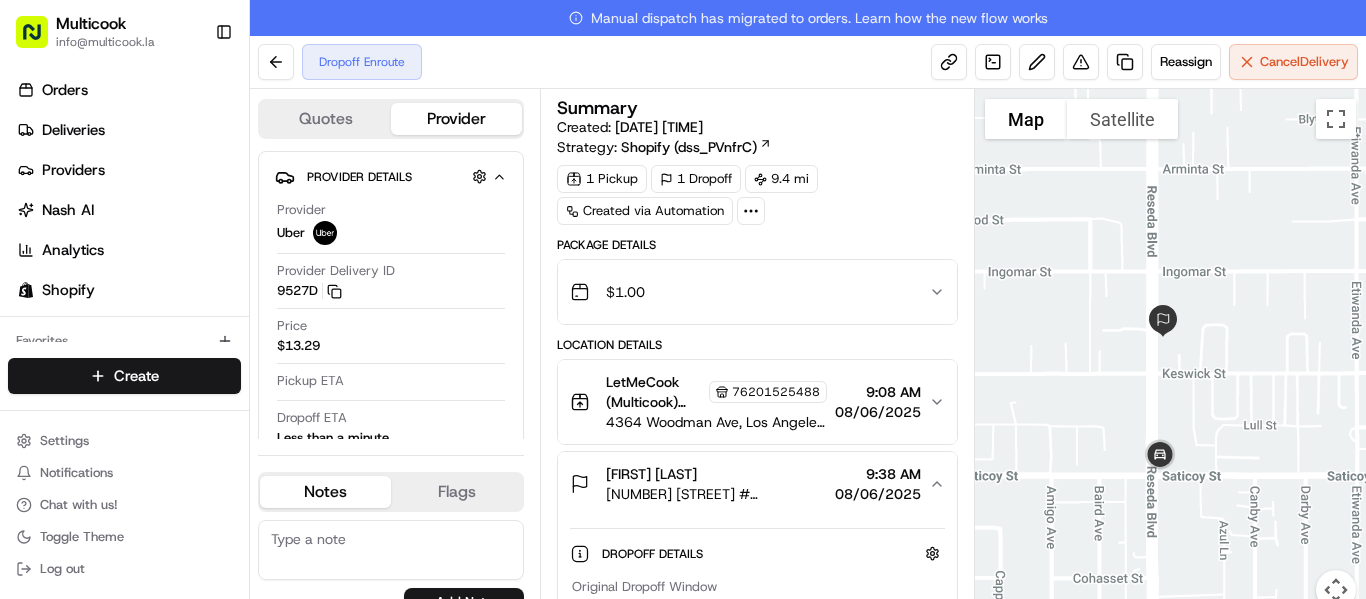 drag, startPoint x: 1190, startPoint y: 407, endPoint x: 1223, endPoint y: 437, distance: 44.598206 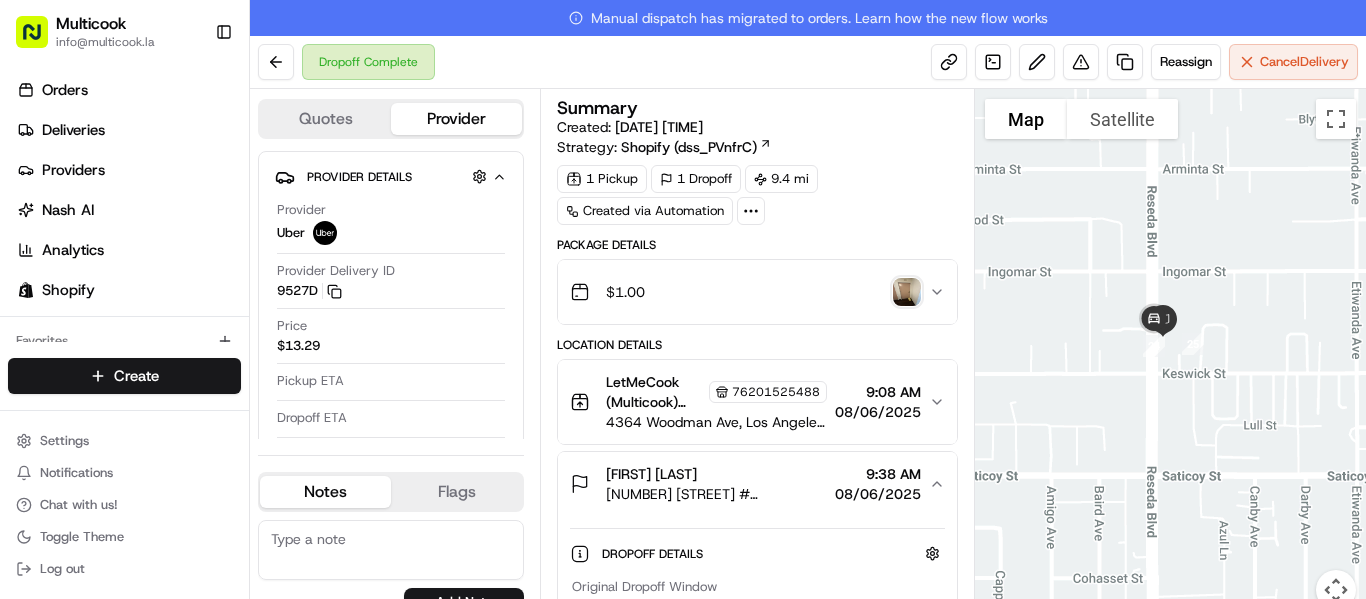 click at bounding box center [907, 292] 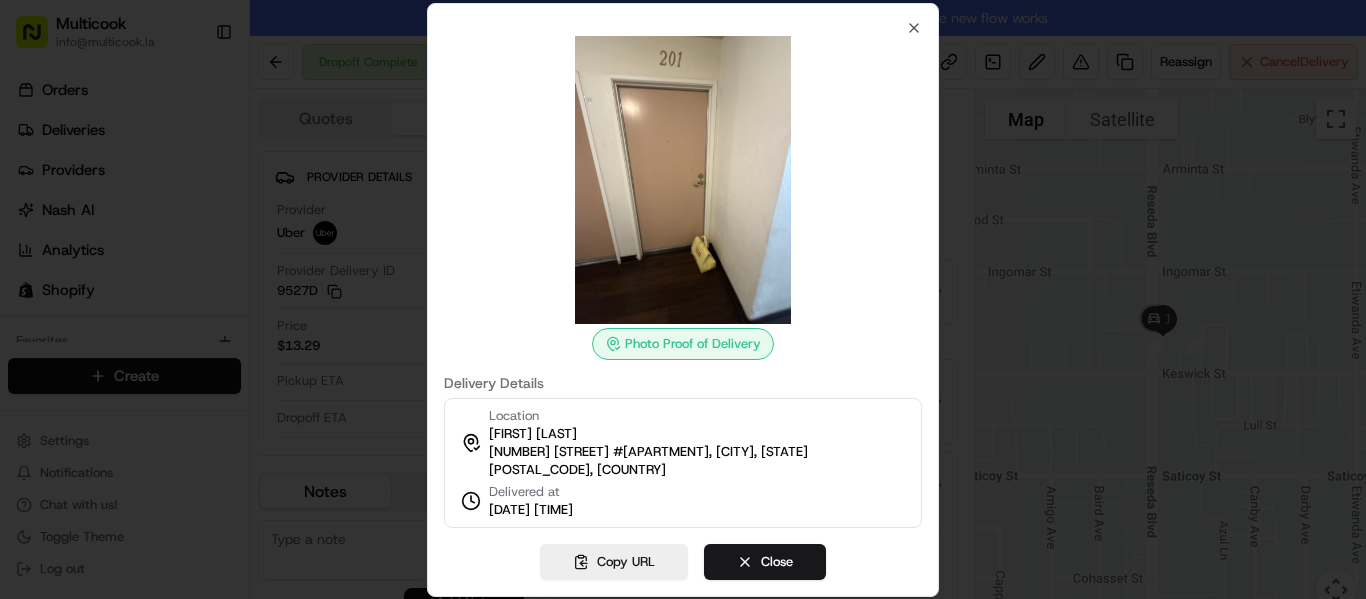 click at bounding box center (683, 299) 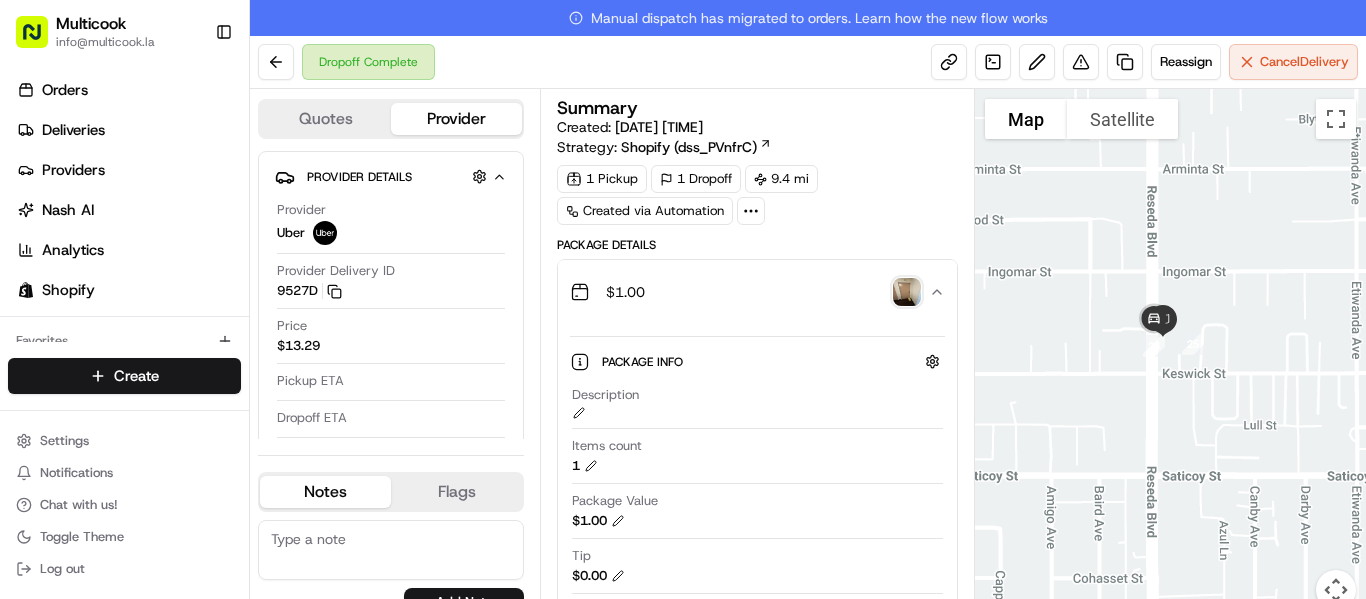 click at bounding box center [907, 292] 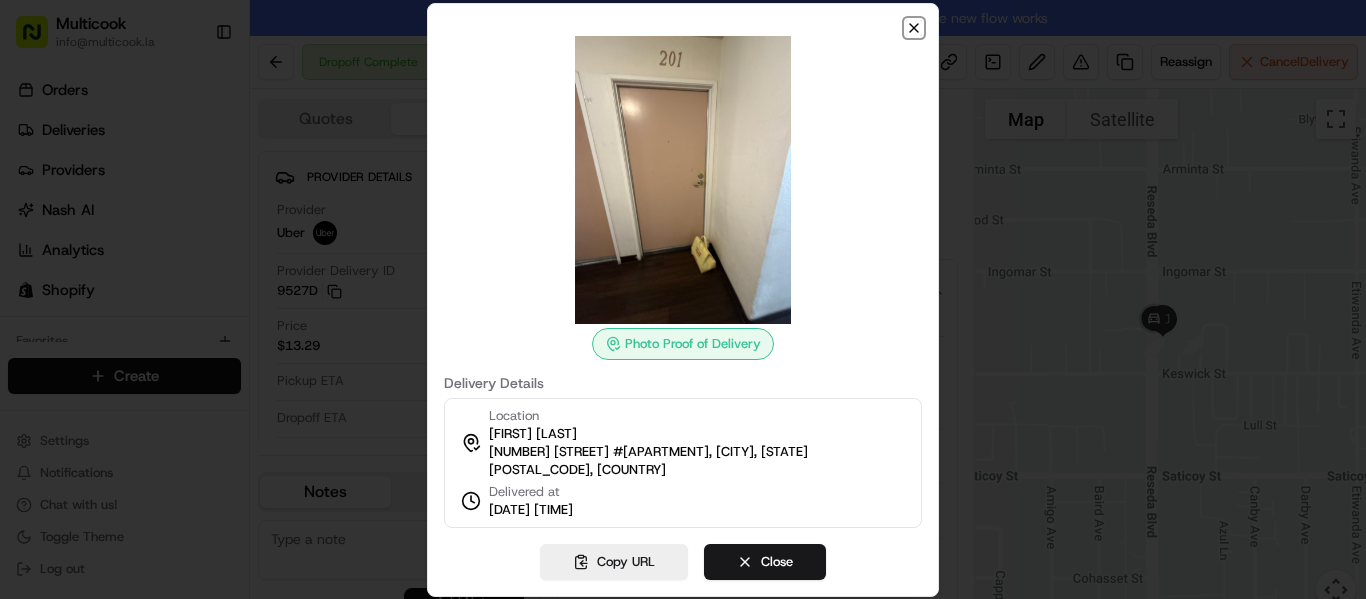 click 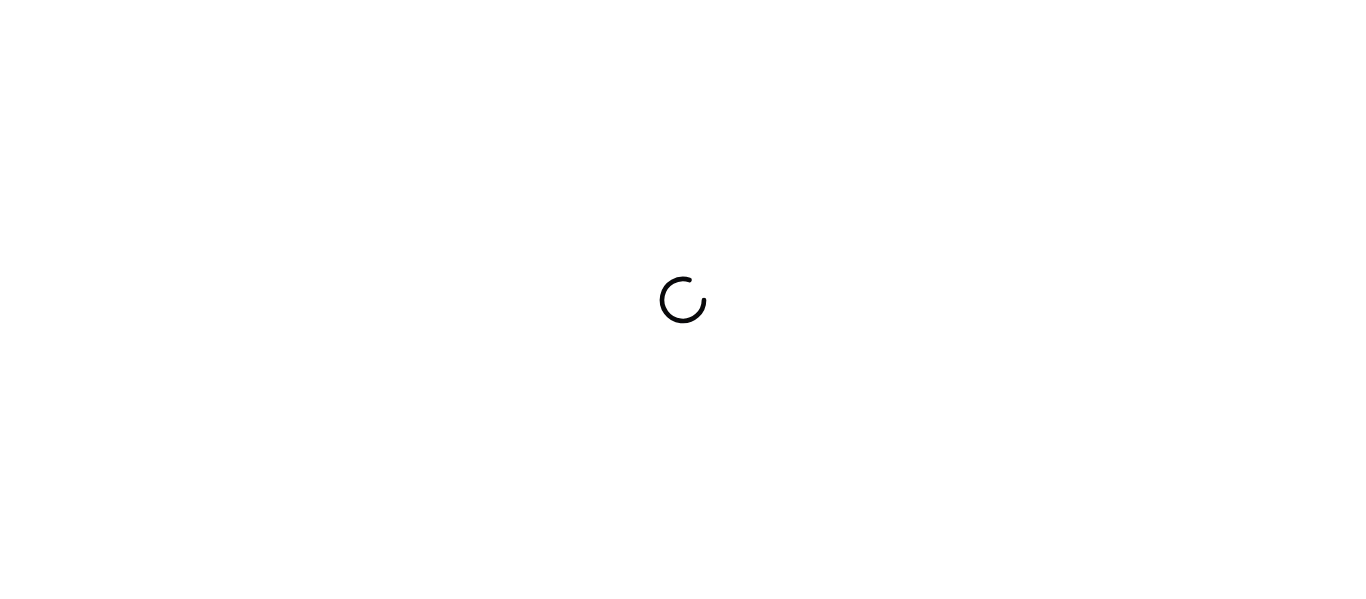 scroll, scrollTop: 0, scrollLeft: 0, axis: both 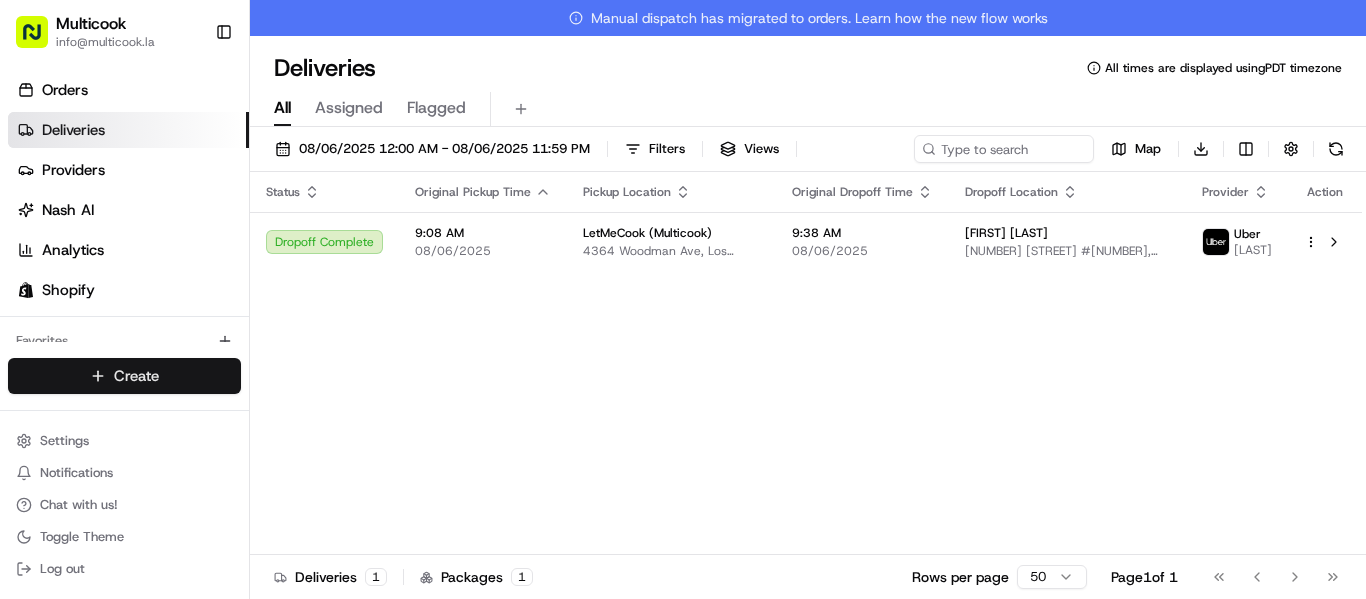 click on "Multicook info@[DOMAIN] Toggle Sidebar Orders Deliveries Providers Nash AI Analytics Shopify Favorites Main Menu Members & Organization Organization Users Roles Preferences Customization Tracking Orchestration Automations Dispatch Strategy Locations Pickup Locations Dropoff Locations Billing Billing Refund Requests Integrations Notification Triggers Webhooks API Keys Request Logs Create Settings Notifications Chat with us! Toggle Theme Log out Manual dispatch has migrated to orders. Learn how the new flow works Deliveries All times are displayed using [TIMEZONE] timezone All Assigned Flagged [DATE] [TIME] - [DATE] [TIME] Filters Views Map Download Status Original Pickup Time Pickup Location Original Dropoff Time Dropoff Location Provider Action Dropoff Complete [TIME] [DATE] LetMeCook (Multicook) [NUMBER] [STREET], [CITY], [STATE], [COUNTRY] [TIME] [DATE] [FIRST] [LAST] [NUMBER] [STREET] #[NUMBER], [CITY], [STATE] [COUNTRY] Uber CHASE C. Deliveries 1 Packages 1 Rows per page 50 Page" at bounding box center (683, 299) 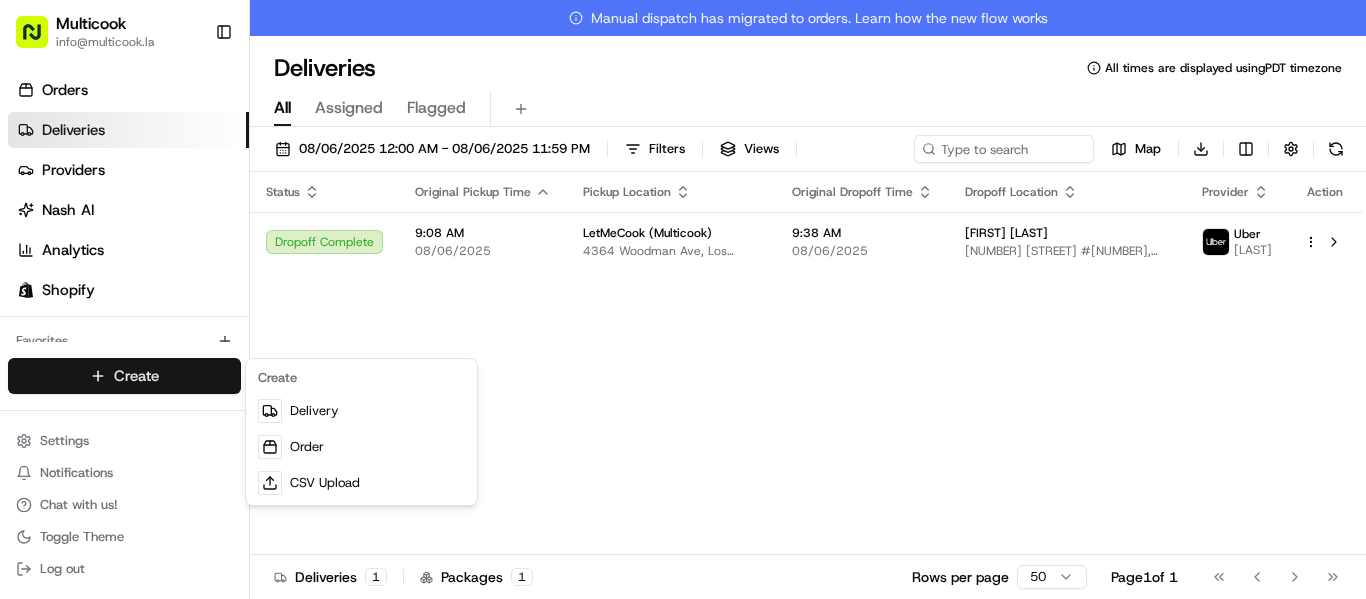 scroll, scrollTop: 0, scrollLeft: 0, axis: both 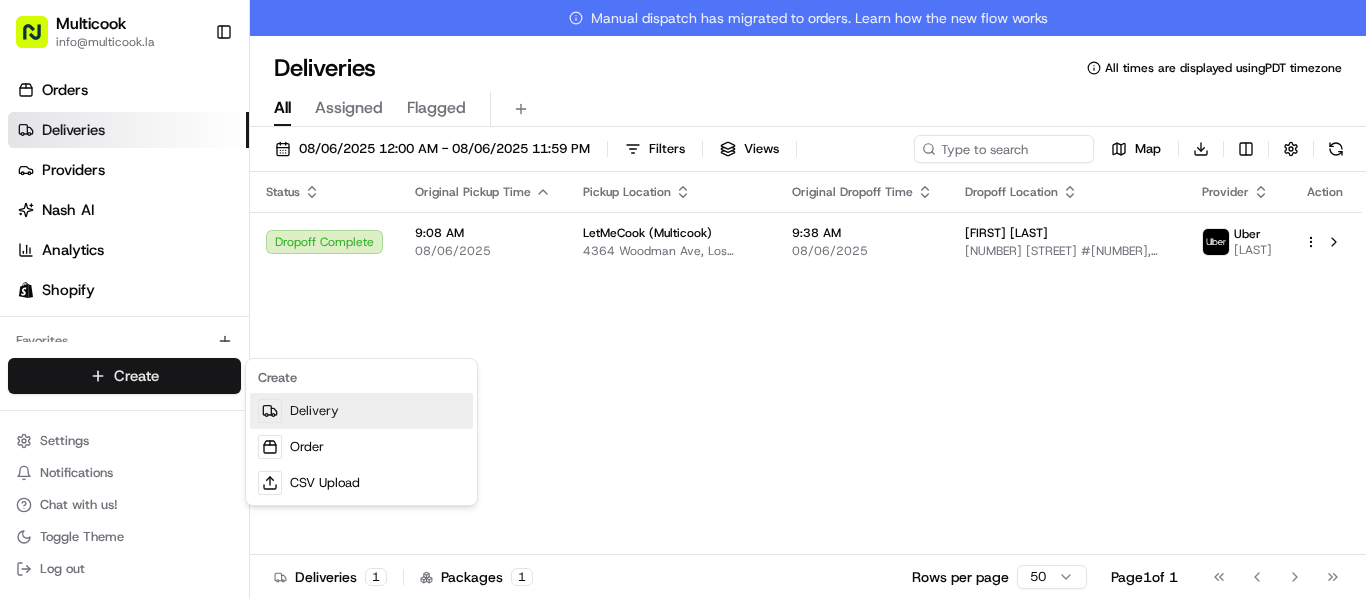 click on "Delivery" at bounding box center (361, 411) 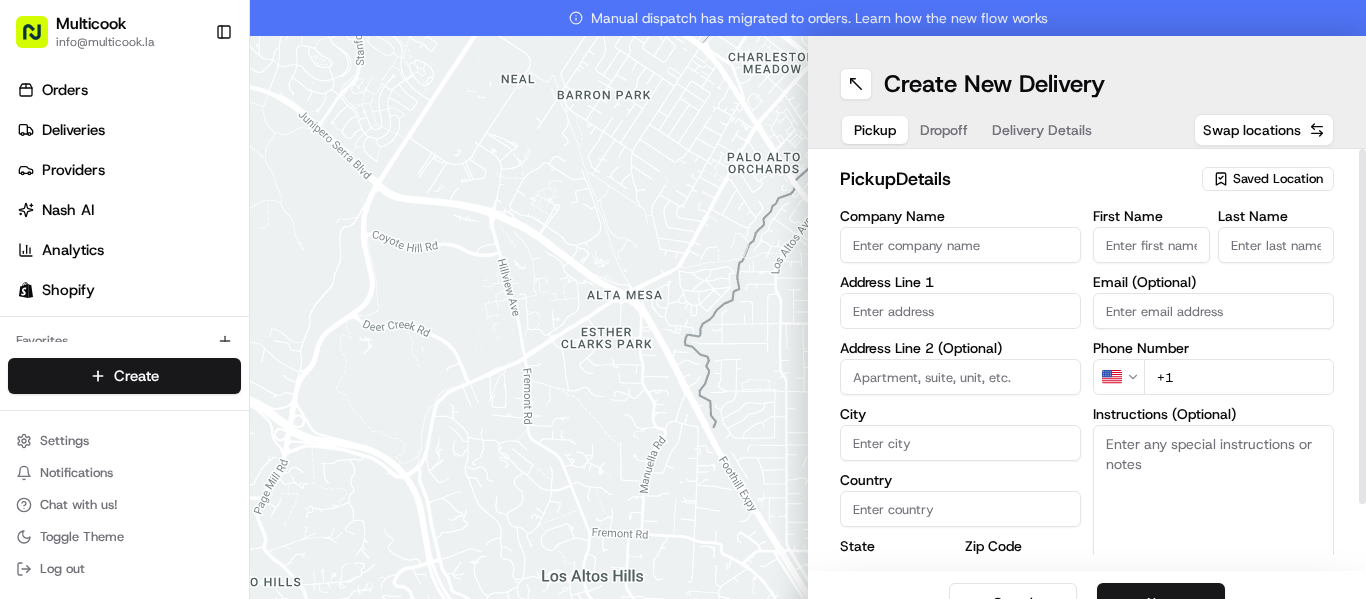 click on "Saved Location" at bounding box center [1268, 179] 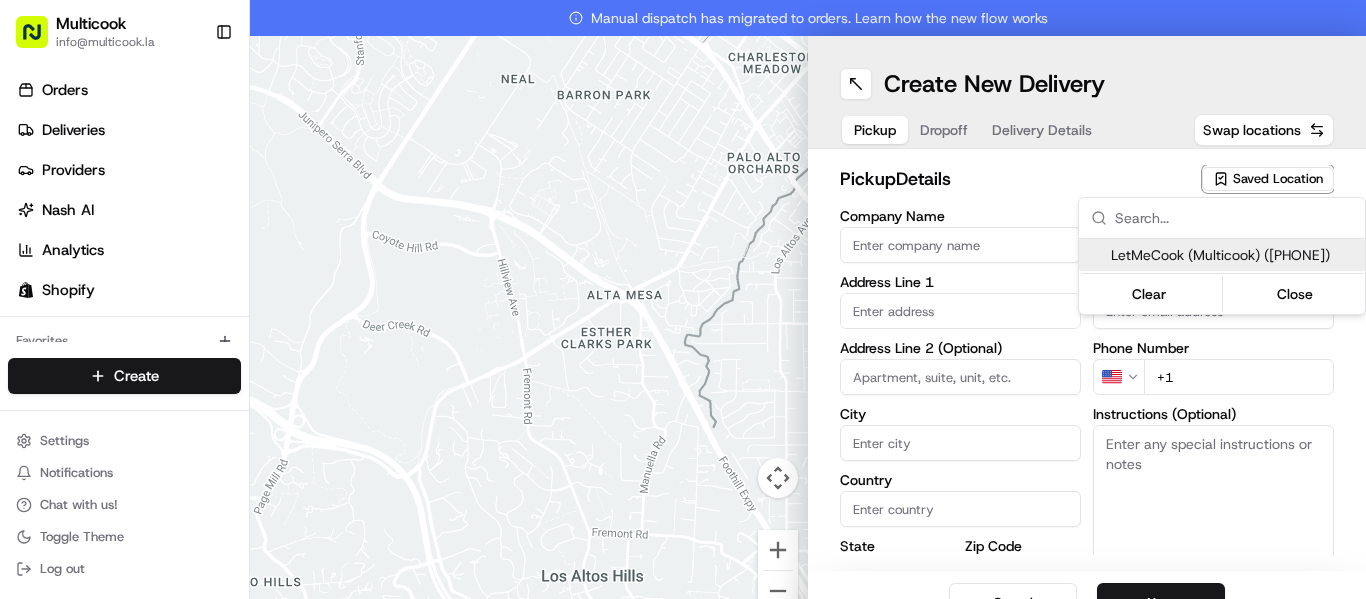 click on "LetMeCook (Multicook) ([PHONE])" at bounding box center [1234, 255] 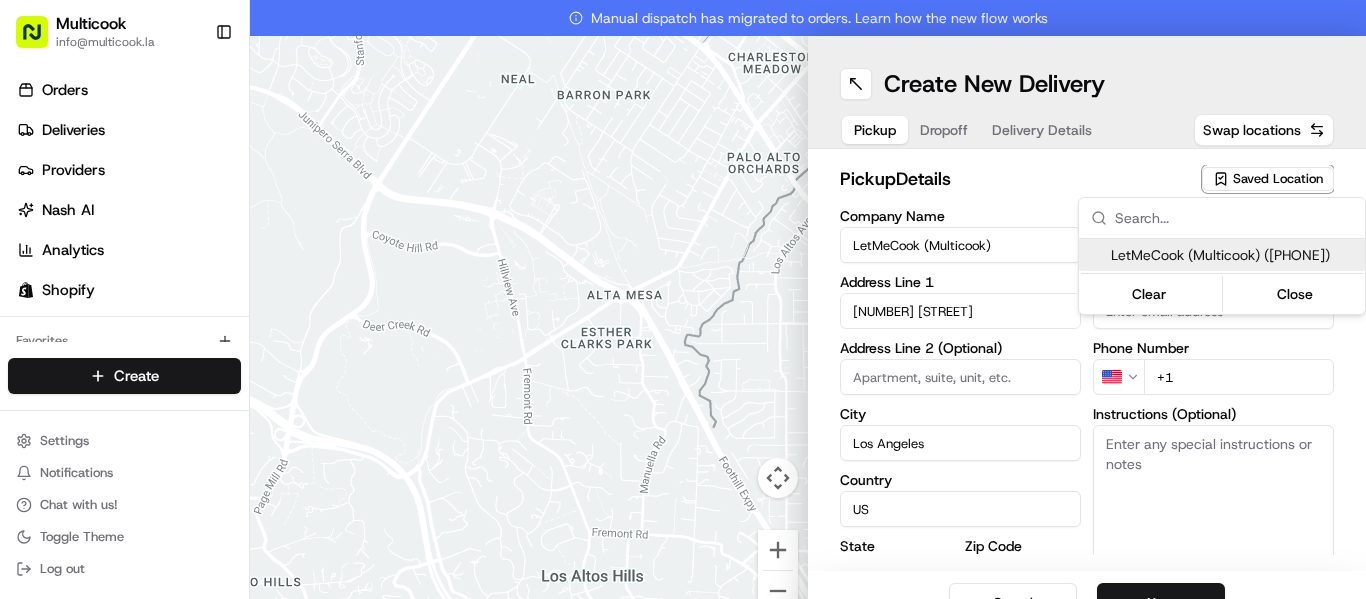 type on "CA" 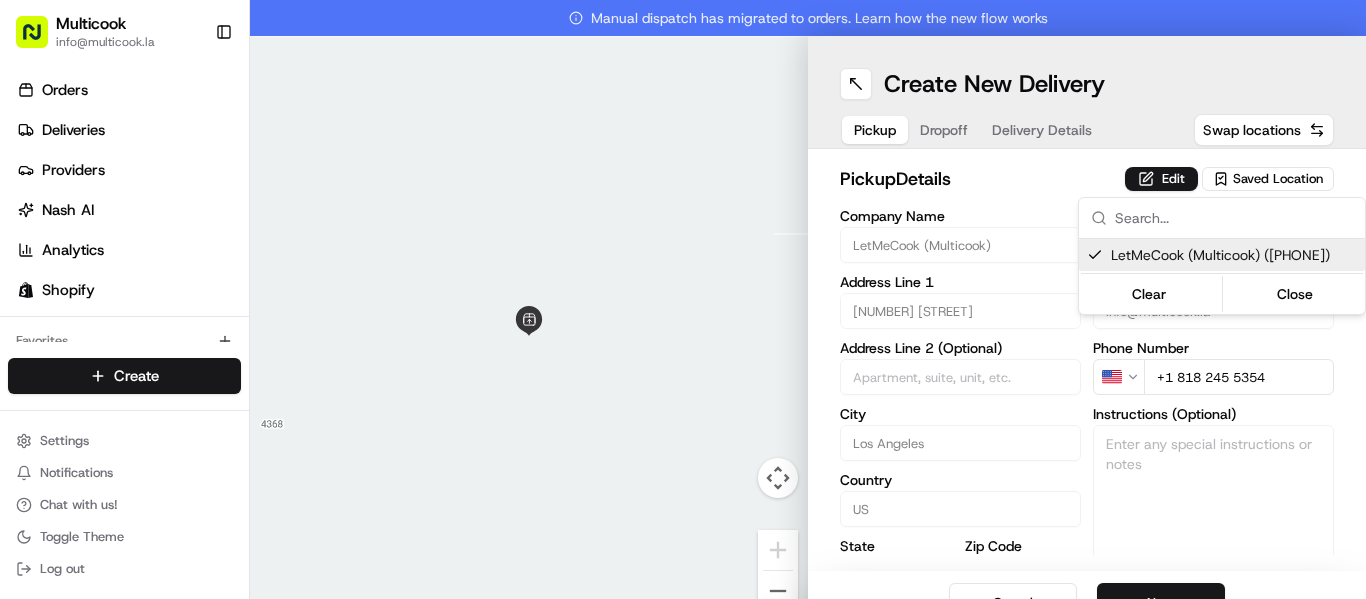 click on "Multicook info@[DOMAIN] Toggle Sidebar Orders Deliveries Providers Nash AI Analytics Shopify Favorites Main Menu Members & Organization Organization Users Roles Preferences Customization Tracking Orchestration Automations Dispatch Strategy Locations Pickup Locations Dropoff Locations Billing Billing Refund Requests Integrations Notification Triggers Webhooks API Keys Request Logs Create Settings Notifications Chat with us! Toggle Theme Log out Manual dispatch has migrated to orders. Learn how the new flow works To navigate the map with touch gestures double-tap and hold your finger on the map, then drag the map. ← Move left → Move right ↑ Move up ↓ Move down + Zoom in - Zoom out Home Jump left by 75% End Jump right by 75% Page Up Jump up by 75% Page Down Jump down by 75% Keyboard shortcuts Map Data Map data ©2025 Google Map data ©2025 Google 2 m Click to toggle between metric and imperial units Terms Report a map error Create New Delivery Pickup Dropoff Delivery Details pickup" at bounding box center [683, 299] 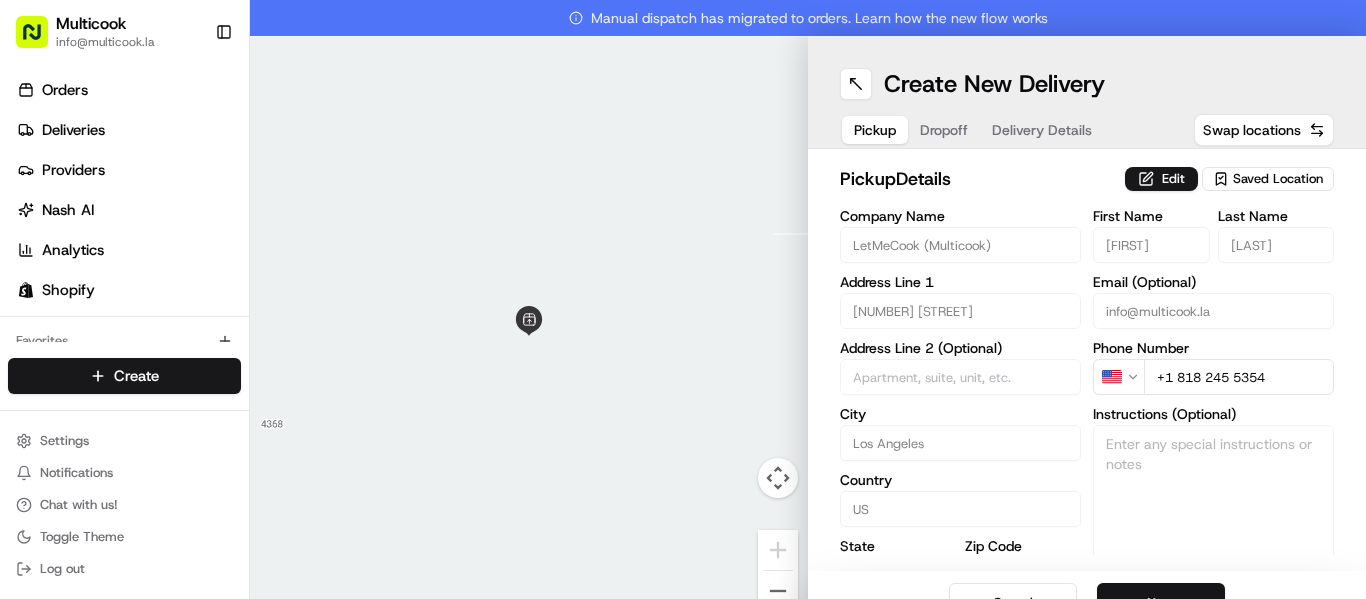 click on "Next" at bounding box center [1161, 603] 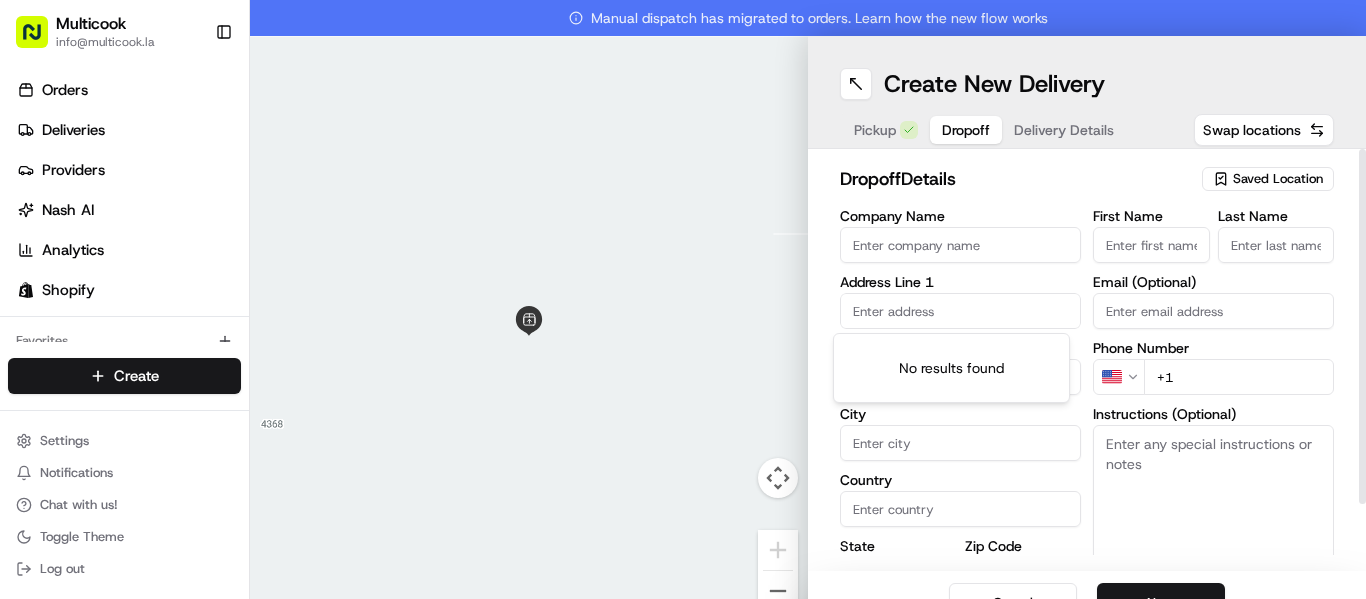 drag, startPoint x: 885, startPoint y: 300, endPoint x: 933, endPoint y: 325, distance: 54.120235 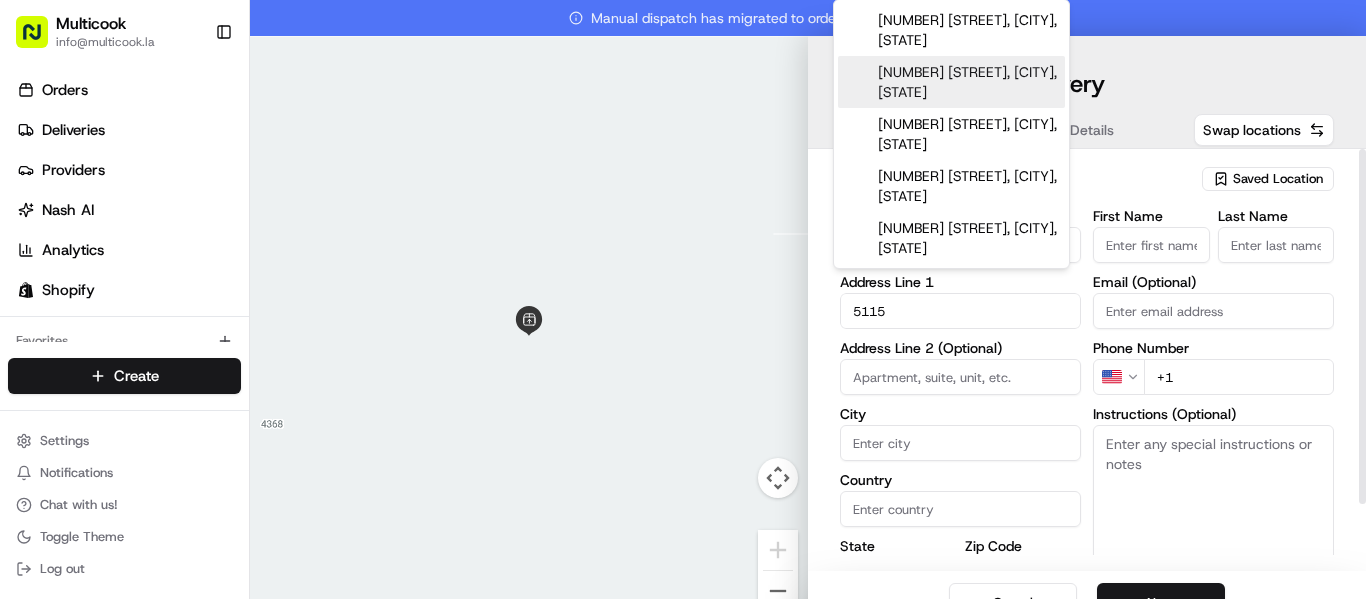 click on "[NUMBER] [STREET], [CITY], [STATE]" at bounding box center (951, 82) 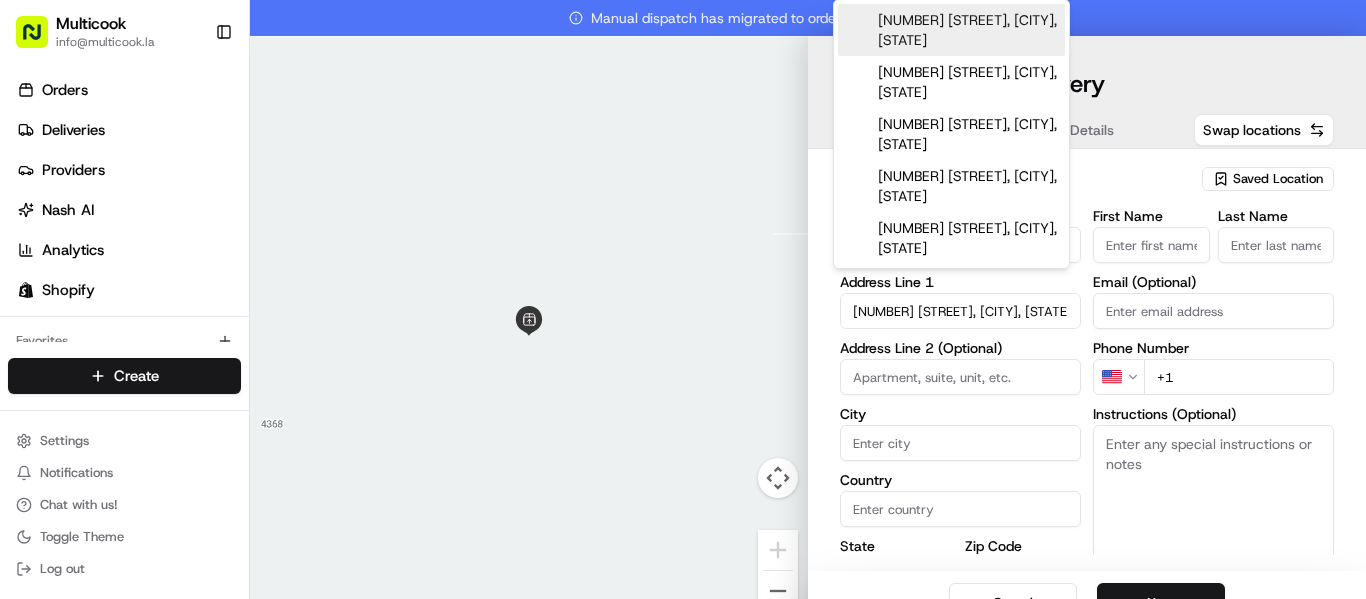 type on "[NUMBER] [STREET], [CITY], [STATE] [COUNTRY]" 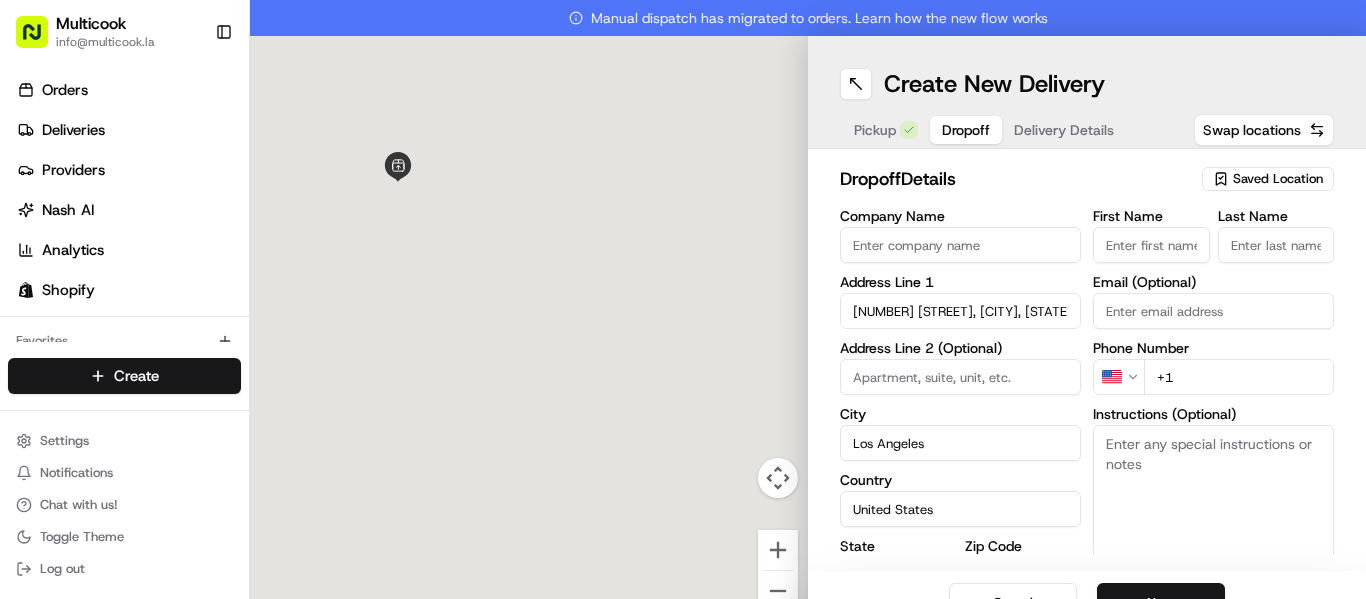 type on "[NUMBER] [STREET]" 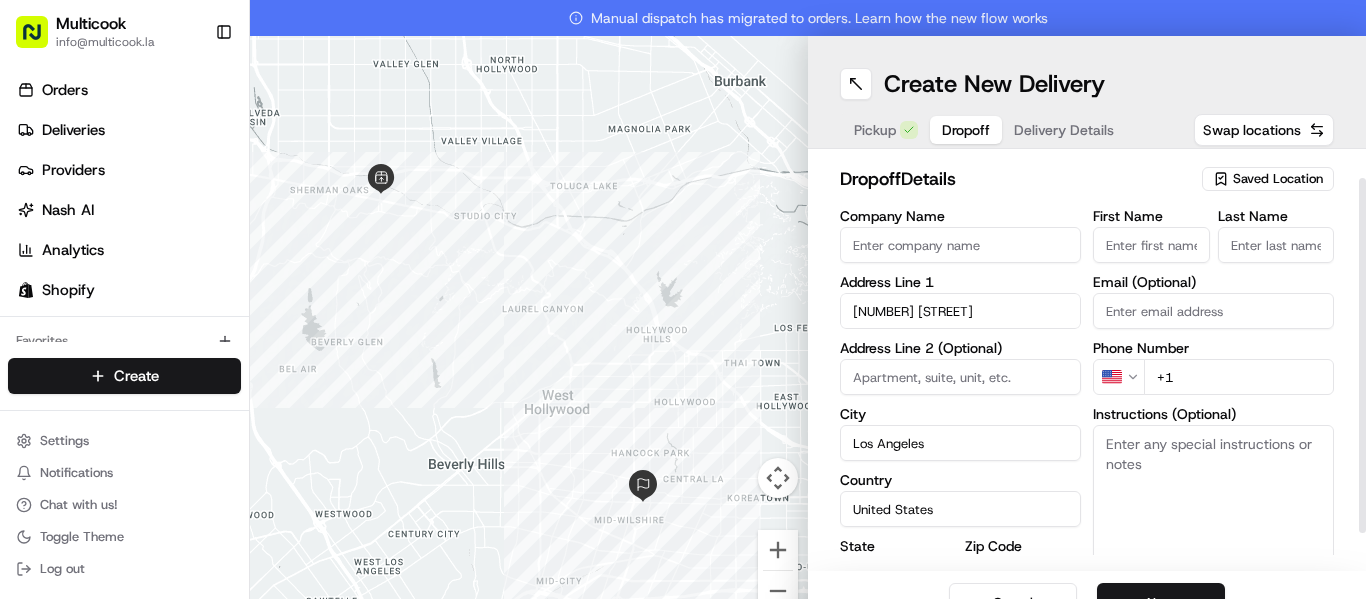 scroll, scrollTop: 74, scrollLeft: 0, axis: vertical 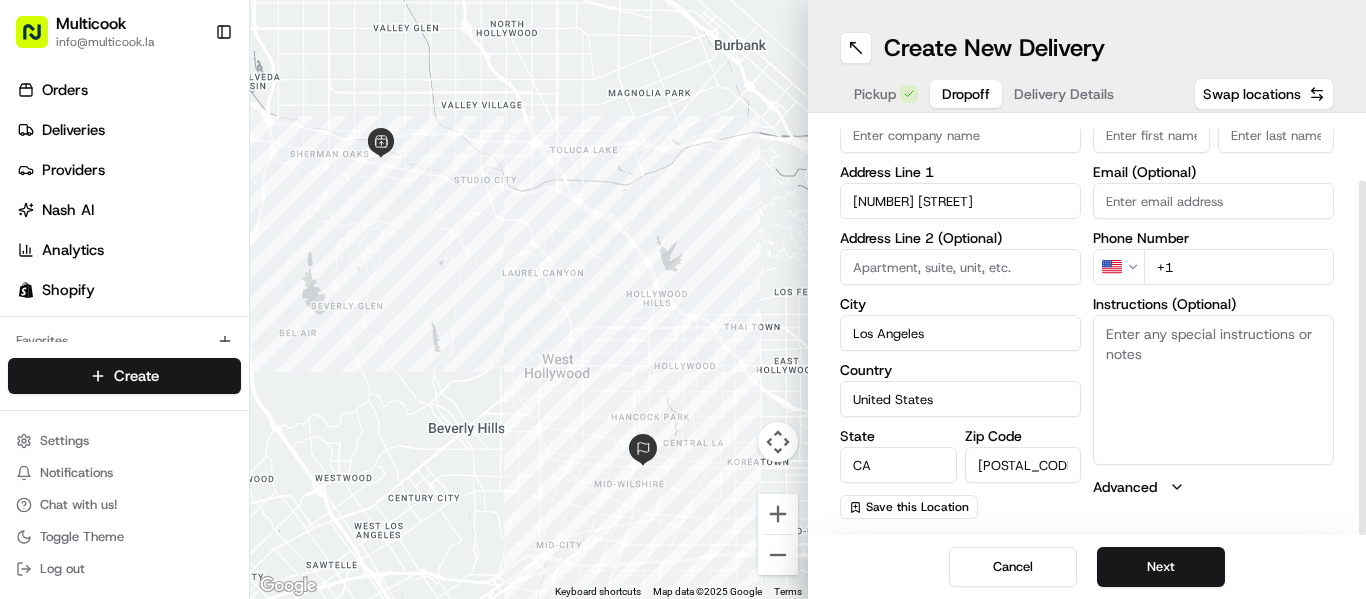 click on "+1" at bounding box center [1239, 267] 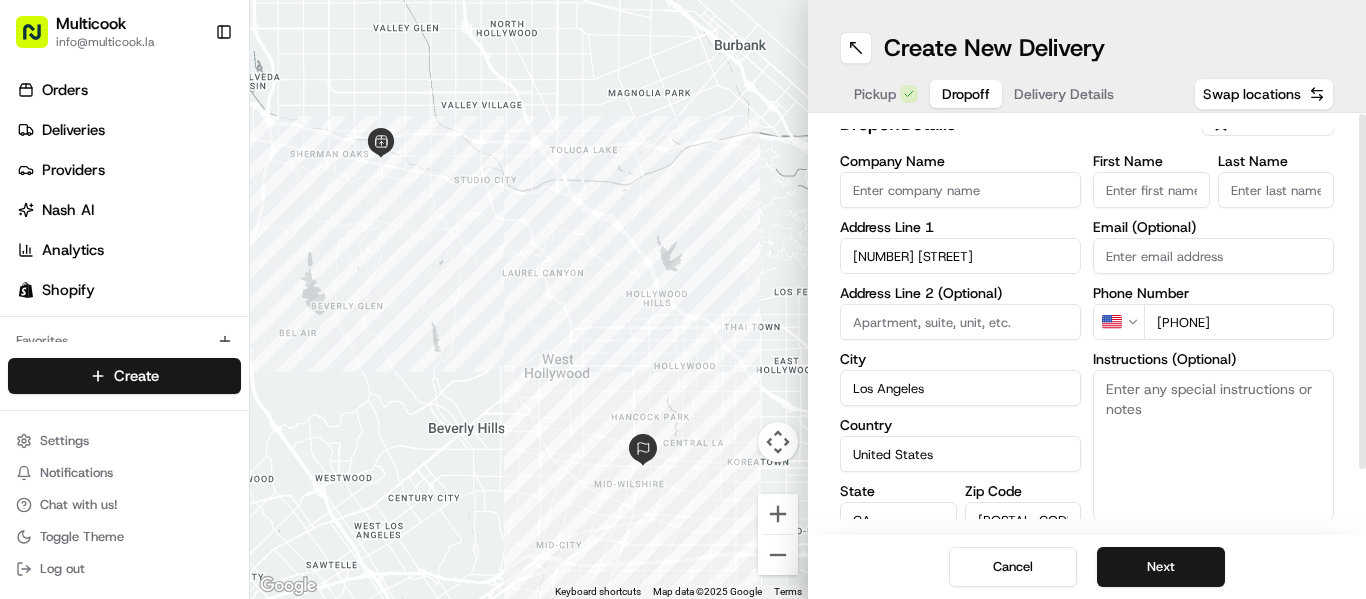 scroll, scrollTop: 0, scrollLeft: 0, axis: both 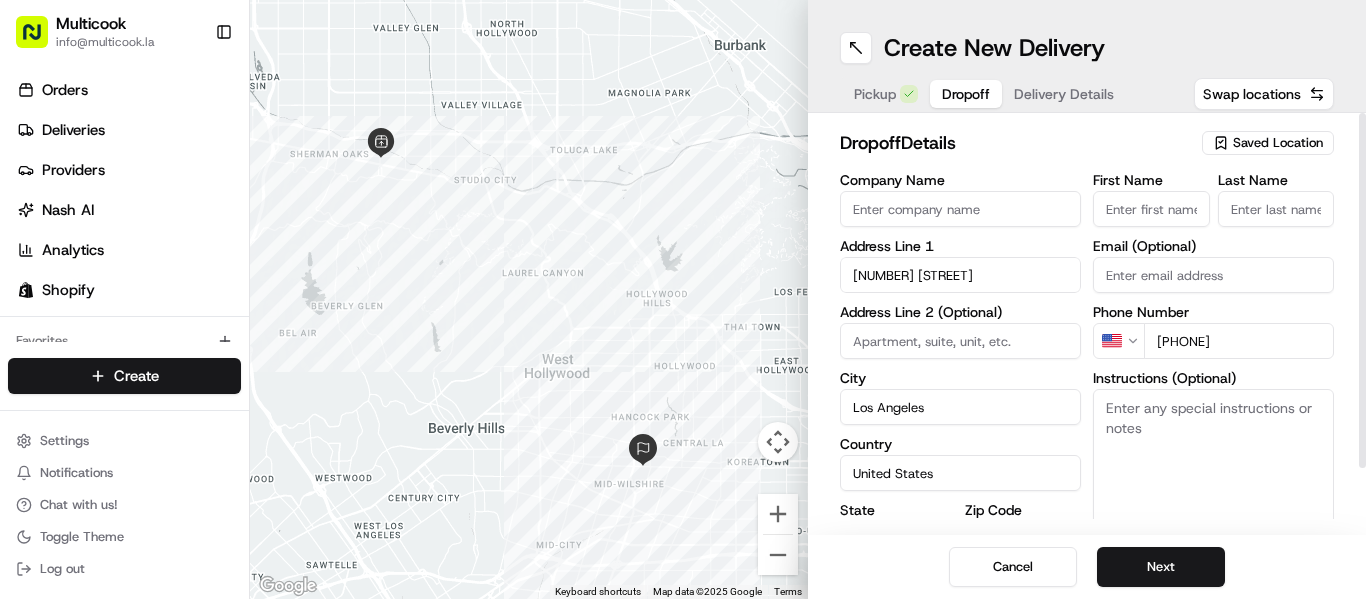 type on "[PHONE]" 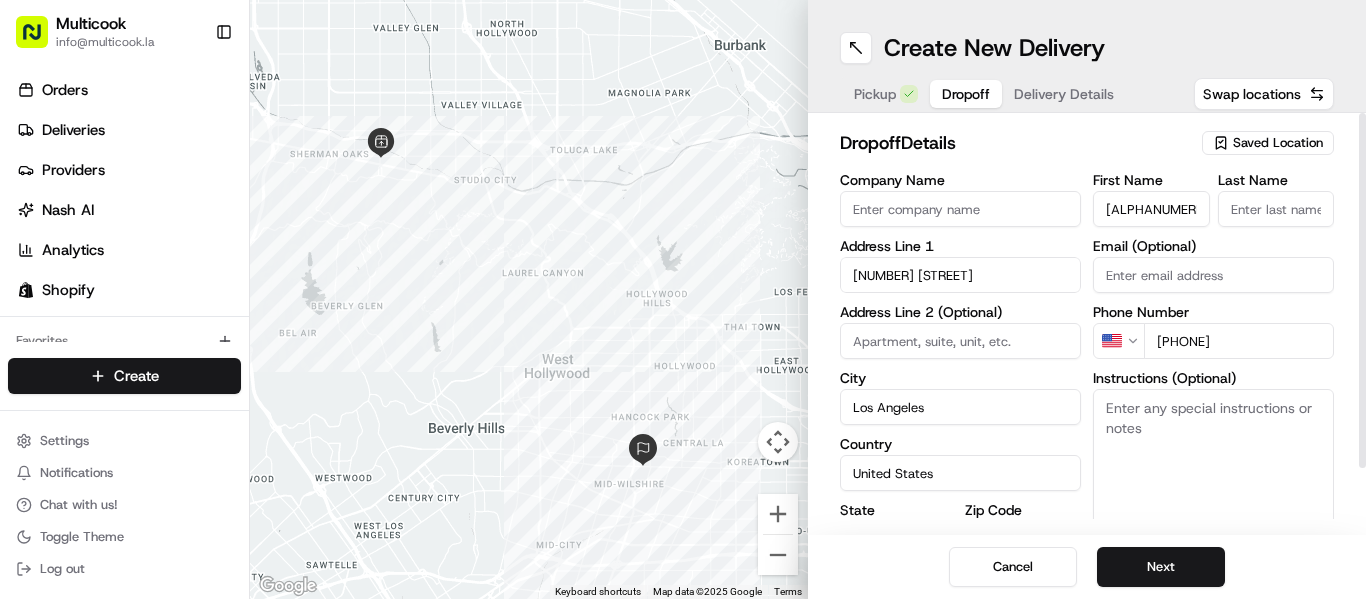 type on "[ALPHANUMERIC]" 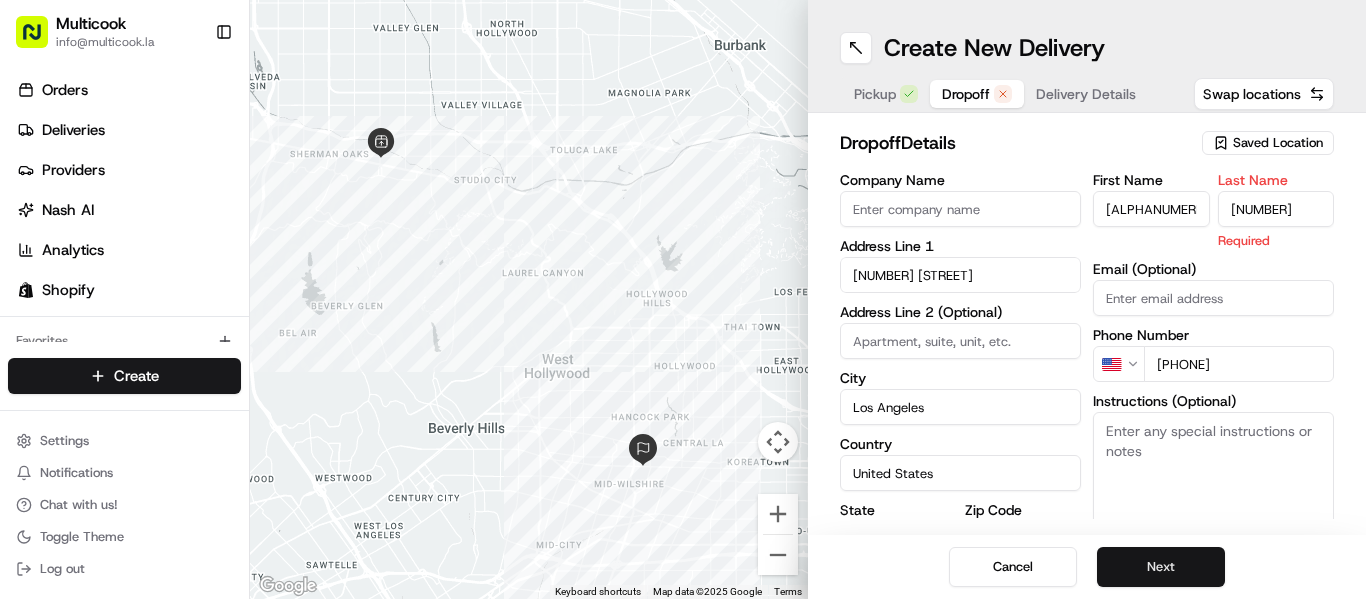 type on "[NUMBER]" 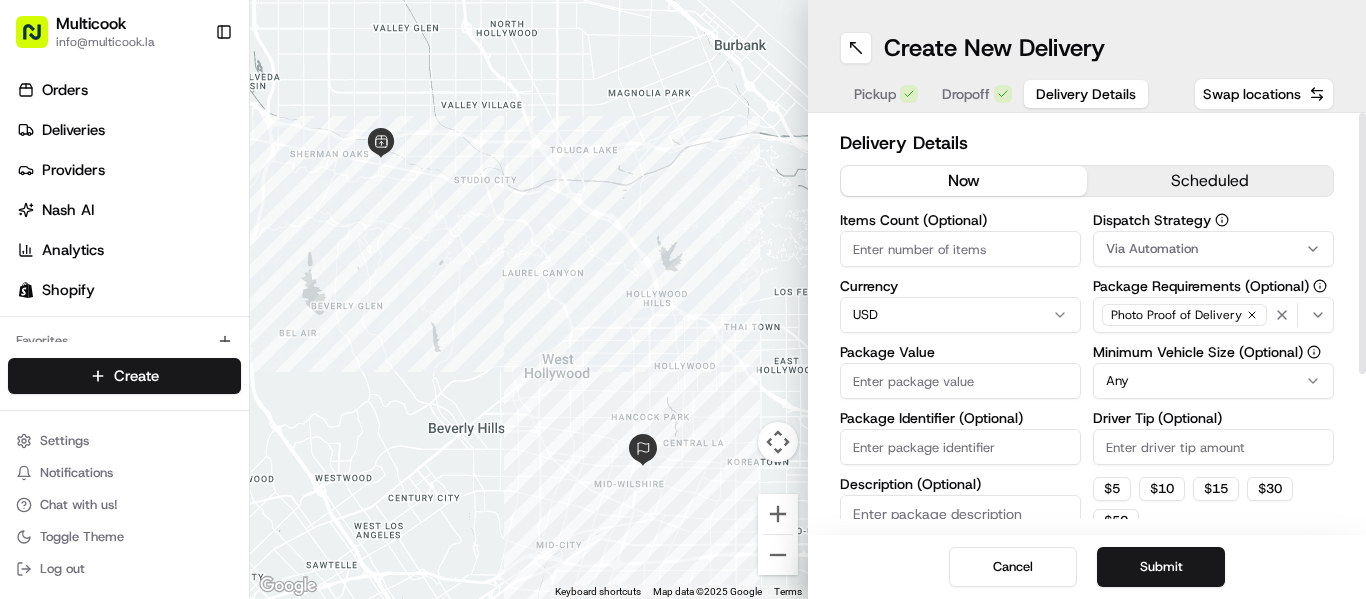 click on "Items Count (Optional)" at bounding box center (960, 249) 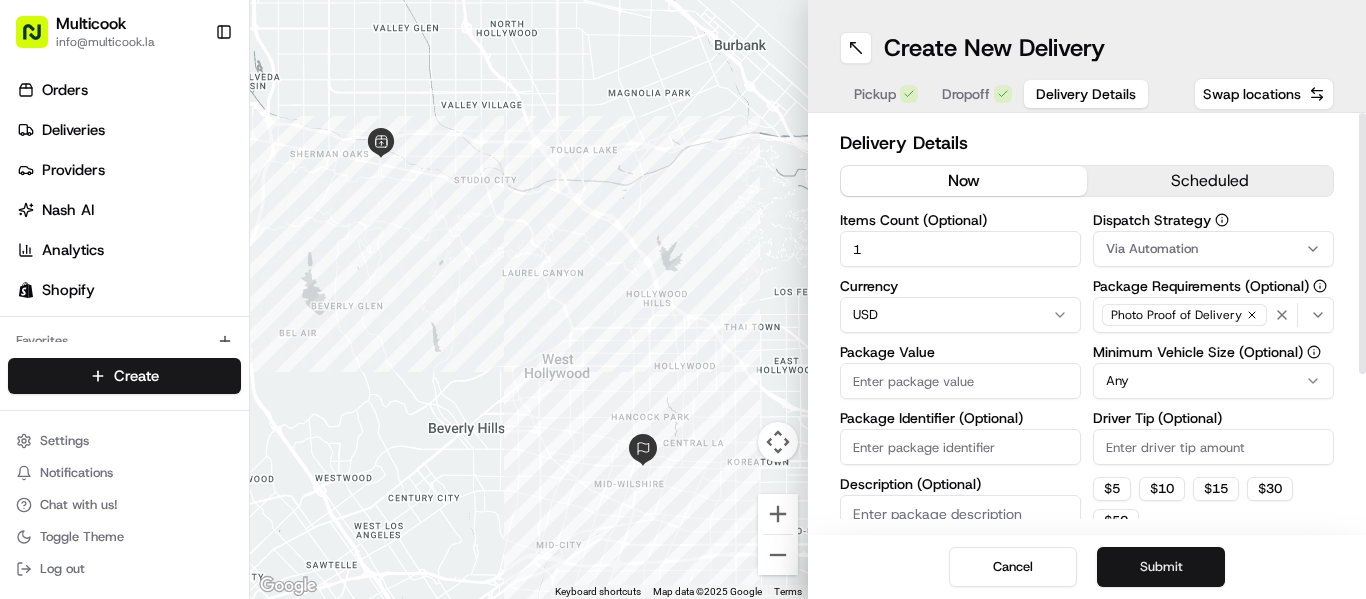 type on "1" 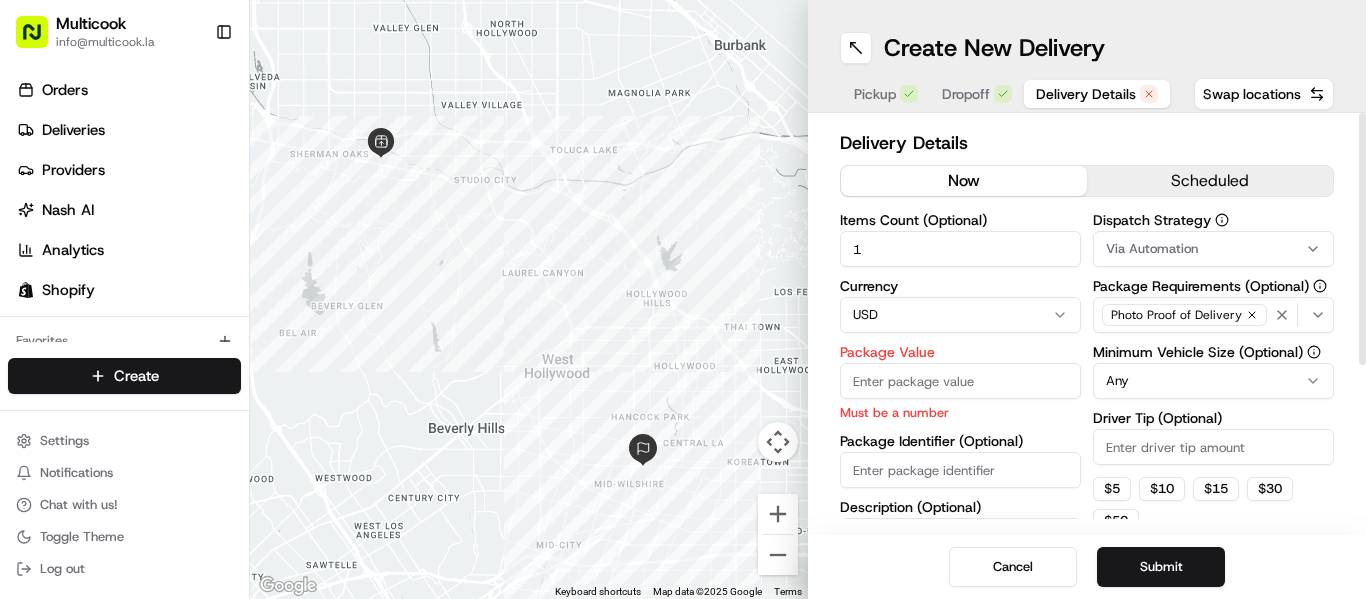 click on "Package Value" at bounding box center (960, 381) 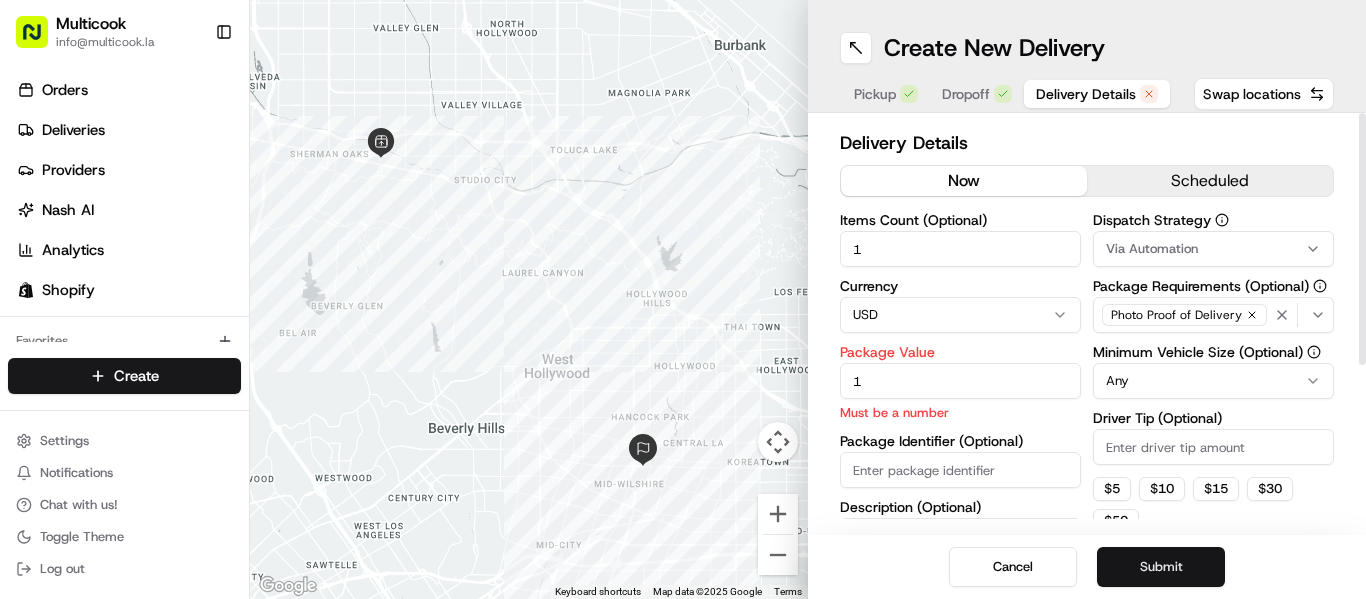 type on "1" 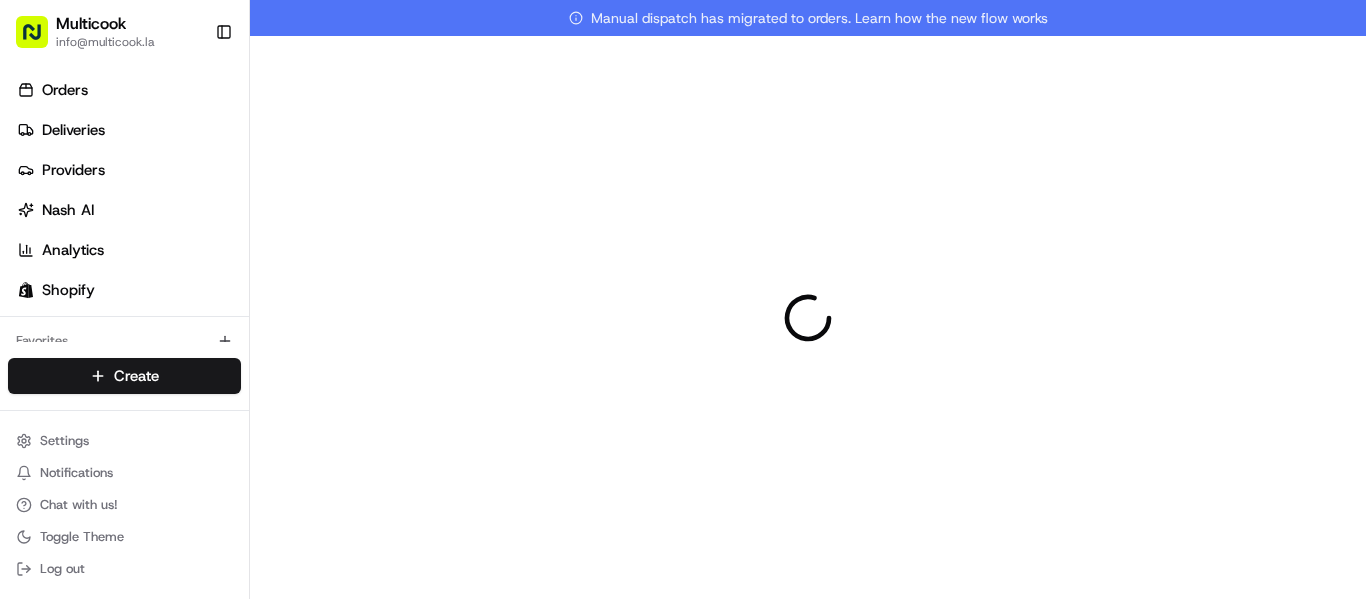 scroll, scrollTop: 0, scrollLeft: 0, axis: both 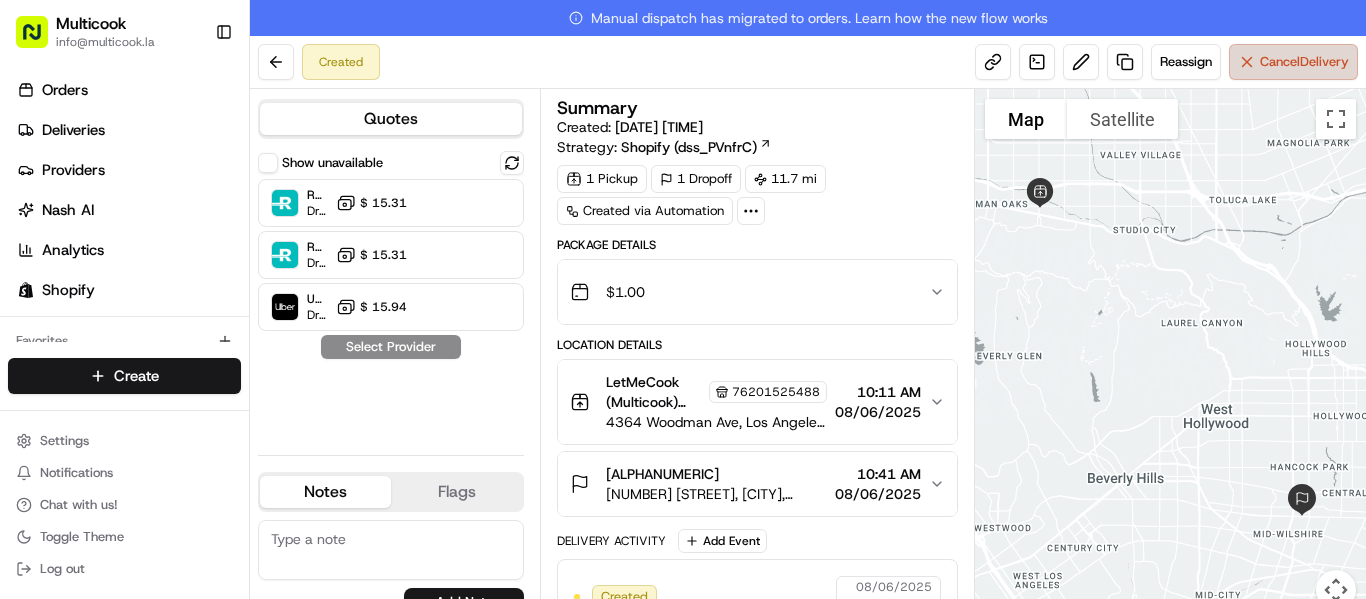 click on "Cancel  Delivery" at bounding box center [1304, 62] 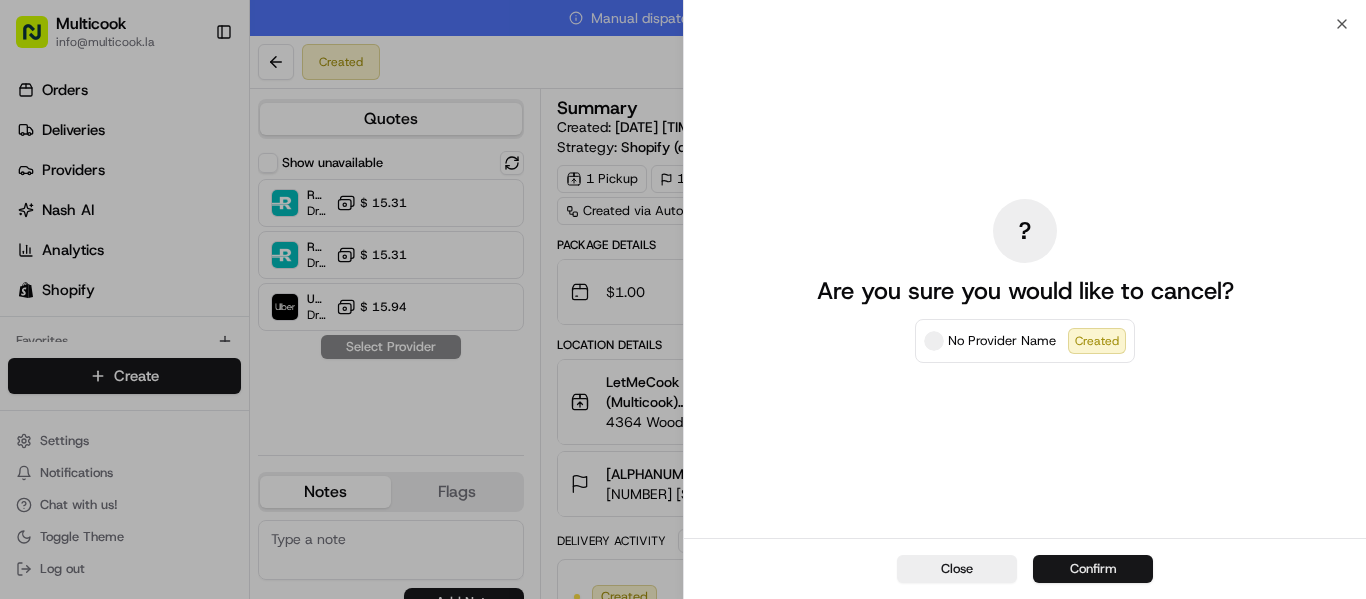 click on "Confirm" at bounding box center (1093, 569) 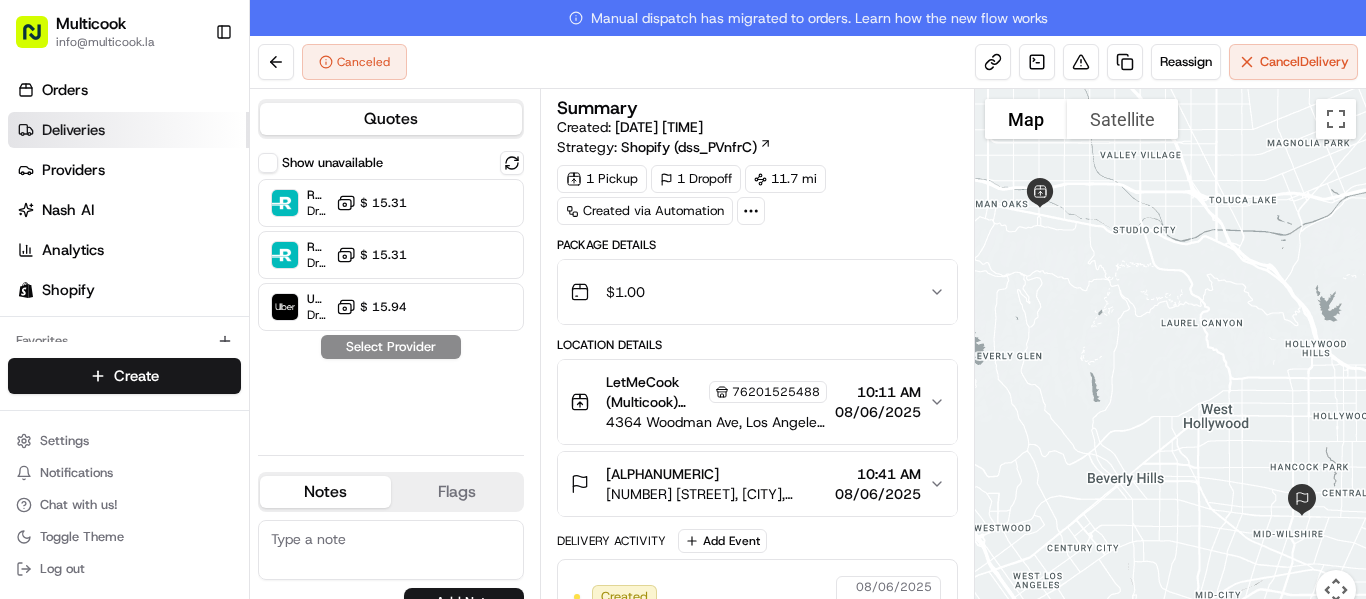 click on "Deliveries" at bounding box center [128, 130] 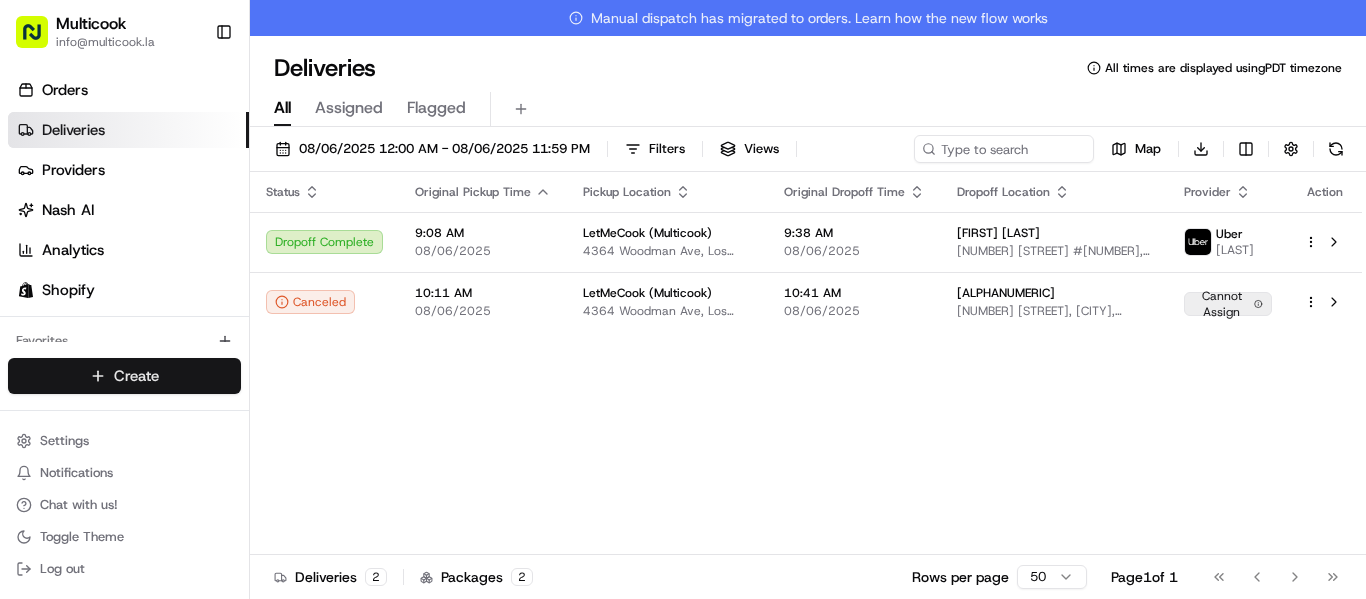 click on "Multicook info@[DOMAIN] Toggle Sidebar Orders Deliveries Providers Nash AI Analytics Shopify Favorites Main Menu Members & Organization Organization Users Roles Preferences Customization Tracking Orchestration Automations Dispatch Strategy Locations Pickup Locations Dropoff Locations Billing Billing Refund Requests Integrations Notification Triggers Webhooks API Keys Request Logs Create Settings Notifications Chat with us! Toggle Theme Log out Manual dispatch has migrated to orders. Learn how the new flow works Deliveries All times are displayed using [TIMEZONE] timezone All Assigned Flagged [DATE] [TIME] - [DATE] [TIME] Filters Views Map Download Status Original Pickup Time Pickup Location Original Dropoff Time Dropoff Location Provider Action Dropoff Complete [TIME] [DATE] LetMeCook (Multicook) [NUMBER] [STREET], [CITY], [STATE], [COUNTRY] [TIME] [DATE] [FIRST] [LAST] [NUMBER] [STREET] #[NUMBER], [CITY], [STATE] [COUNTRY] Uber CHASE C. Canceled [TIME] [DATE] [TIME] 2 2 50 1" at bounding box center (683, 299) 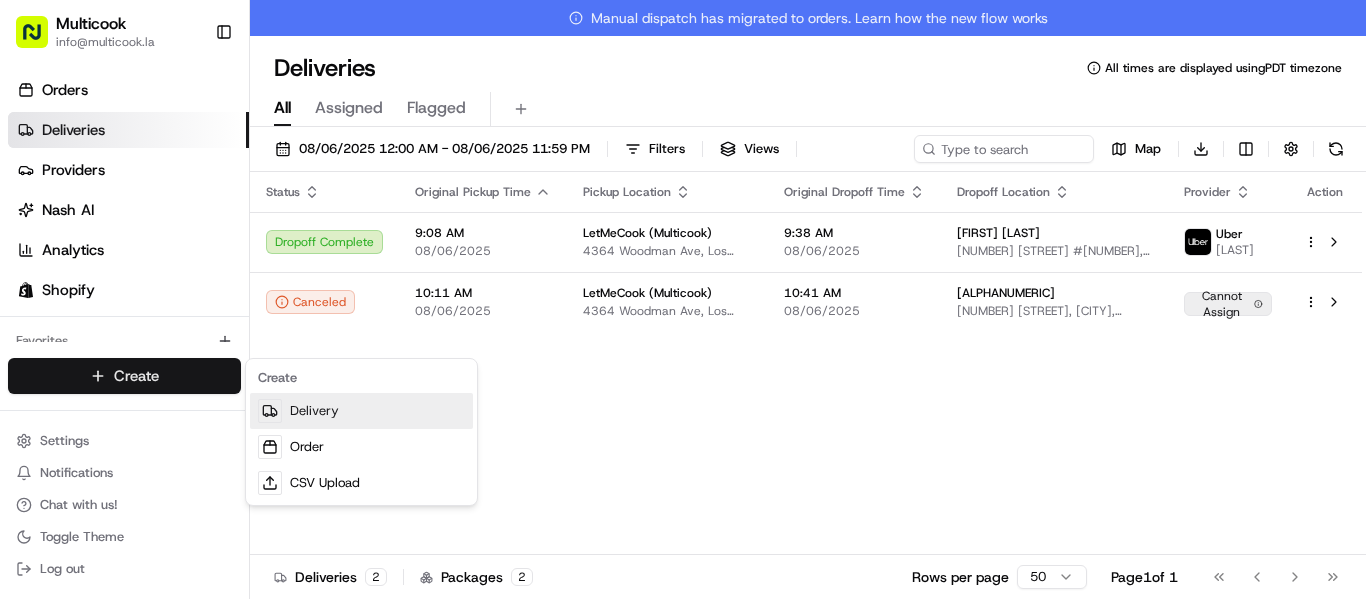 click on "Delivery" at bounding box center [361, 411] 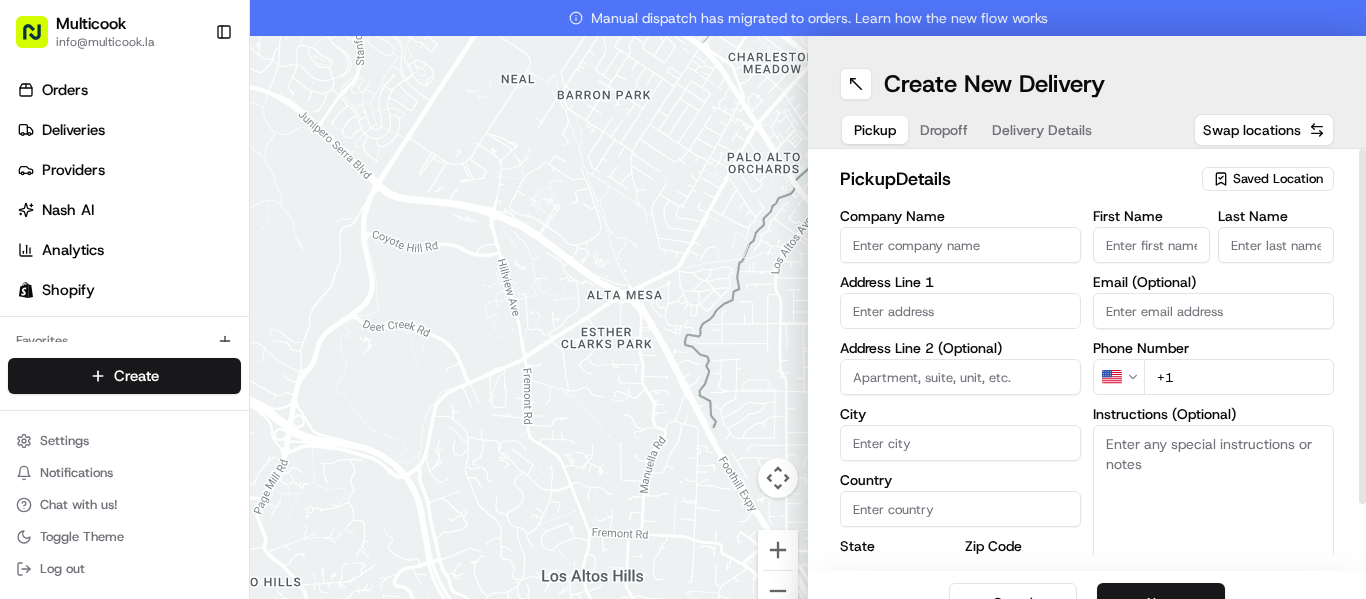 click on "Saved Location" at bounding box center [1278, 179] 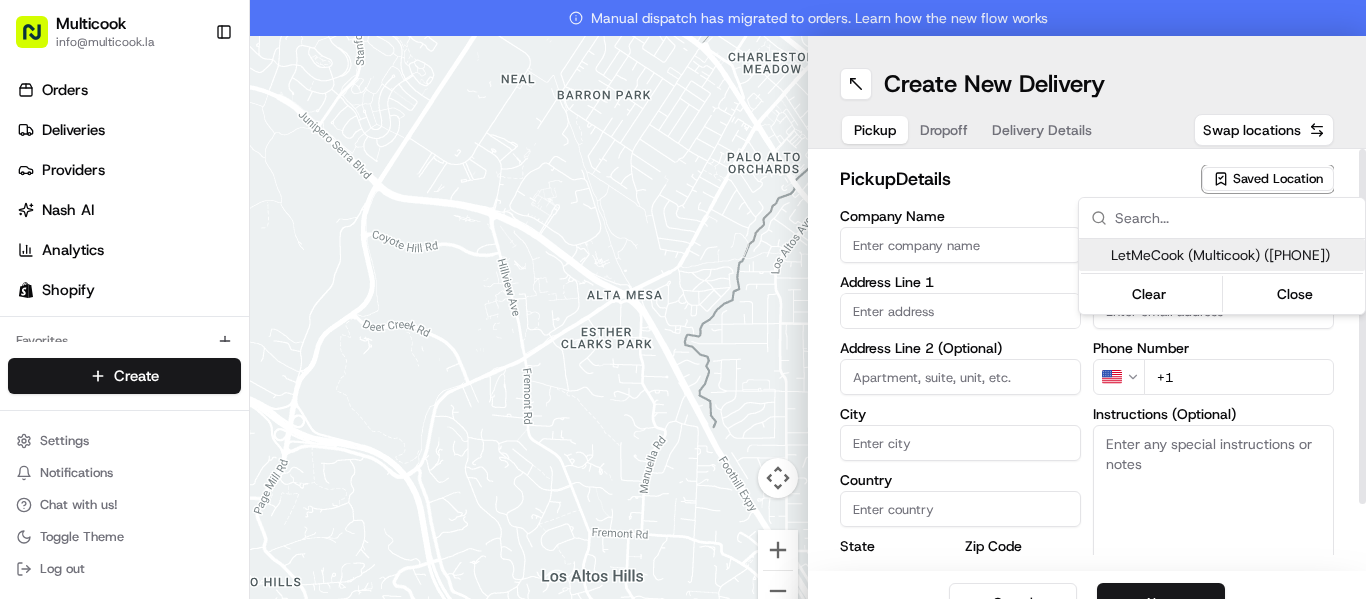 click on "LetMeCook (Multicook) ([PHONE])" at bounding box center (1234, 255) 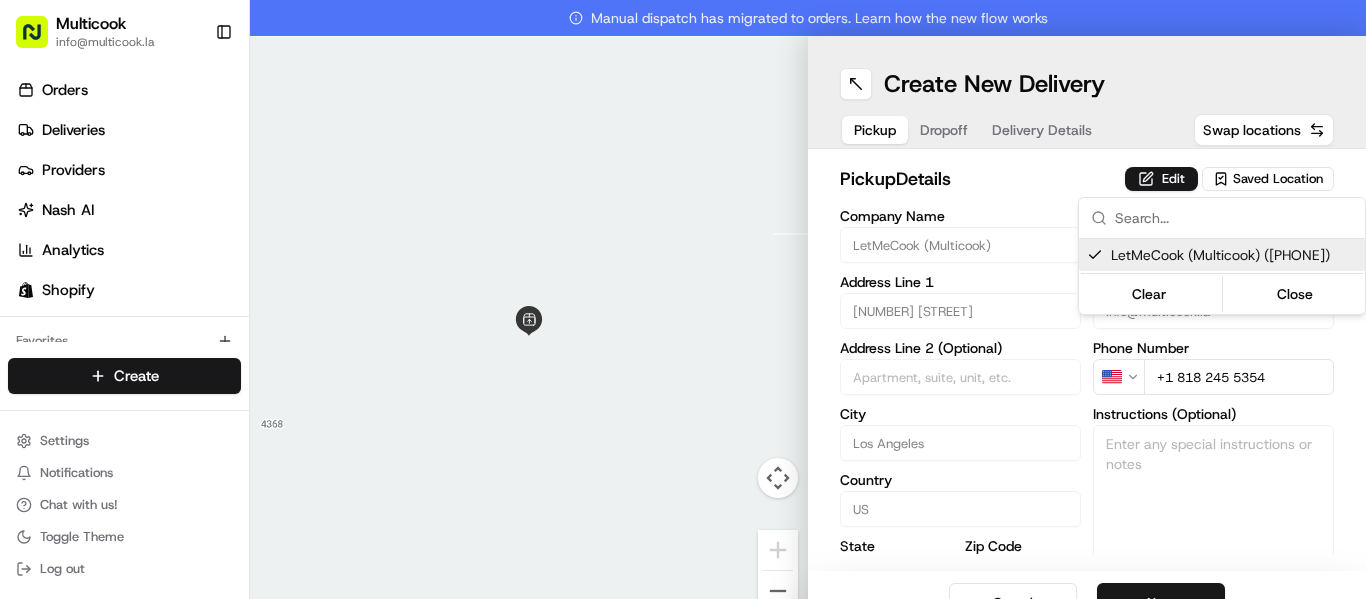 click on "Multicook info@[DOMAIN] Toggle Sidebar Orders Deliveries Providers Nash AI Analytics Shopify Favorites Main Menu Members & Organization Organization Users Roles Preferences Customization Tracking Orchestration Automations Dispatch Strategy Locations Pickup Locations Dropoff Locations Billing Billing Refund Requests Integrations Notification Triggers Webhooks API Keys Request Logs Create Settings Notifications Chat with us! Toggle Theme Log out Manual dispatch has migrated to orders. Learn how the new flow works To navigate the map with touch gestures double-tap and hold your finger on the map, then drag the map. ← Move left → Move right ↑ Move up ↓ Move down + Zoom in - Zoom out Home Jump left by 75% End Jump right by 75% Page Up Jump up by 75% Page Down Jump down by 75% Keyboard shortcuts Map Data Map data ©2025 Google Map data ©2025 Google 2 m Click to toggle between metric and imperial units Terms Report a map error Create New Delivery Pickup Dropoff Delivery Details pickup" at bounding box center [683, 299] 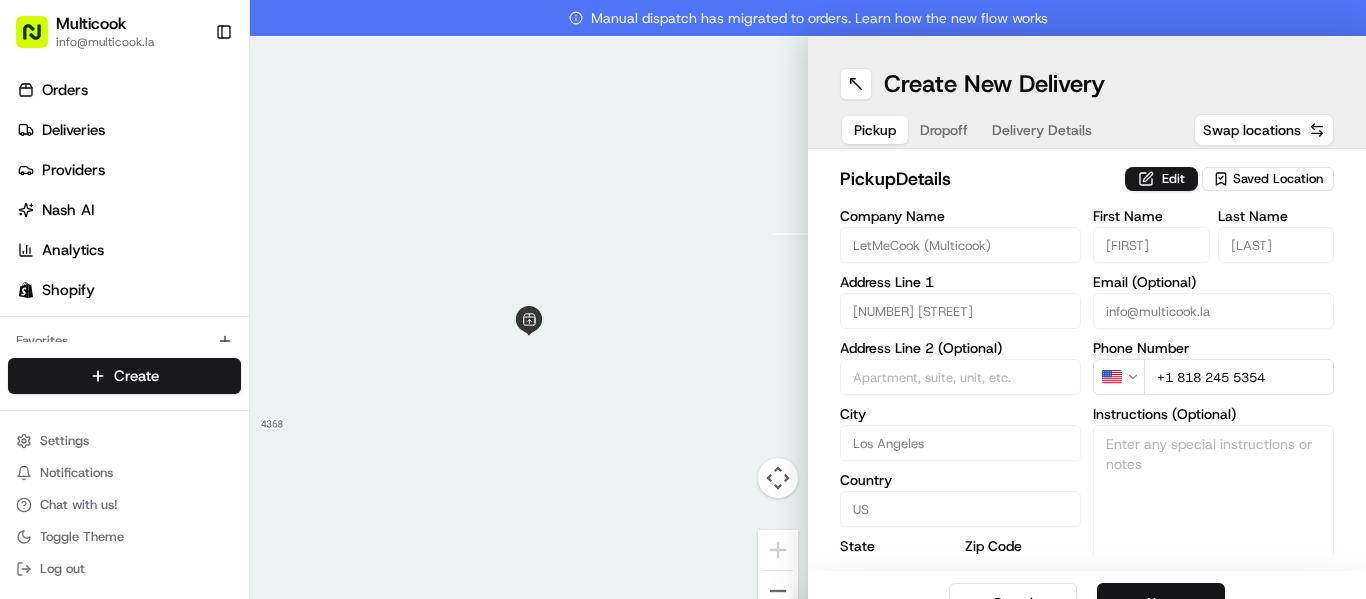 click on "Next" at bounding box center (1161, 603) 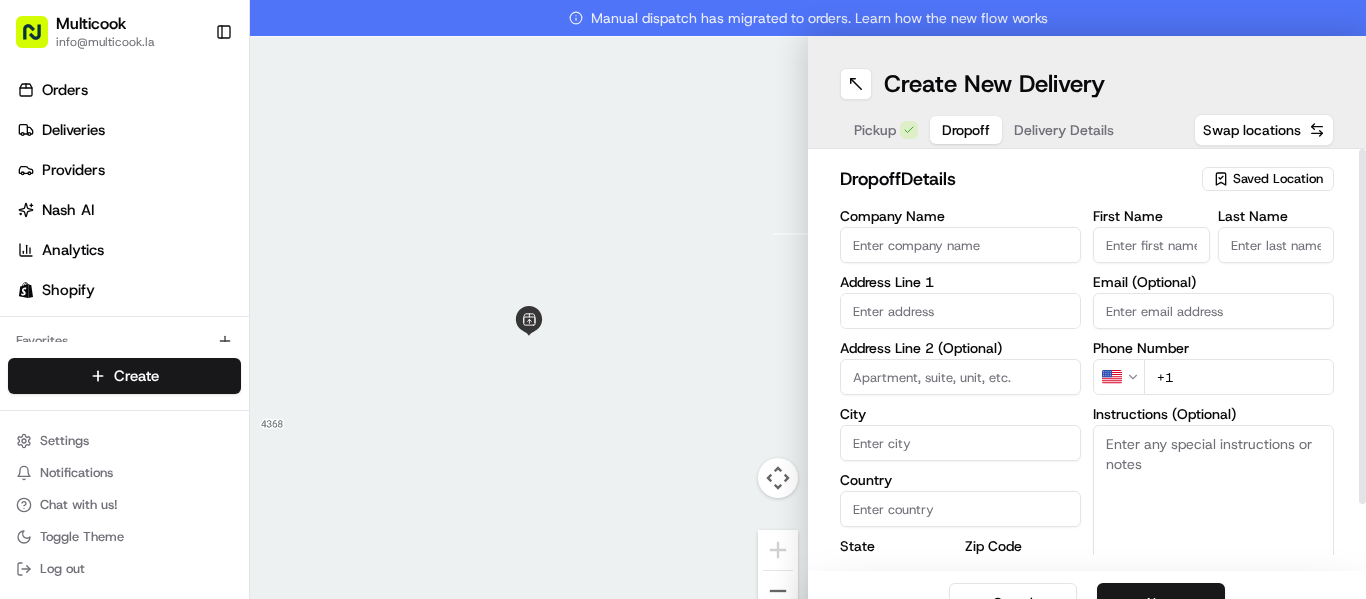 click on "First Name" at bounding box center [1151, 245] 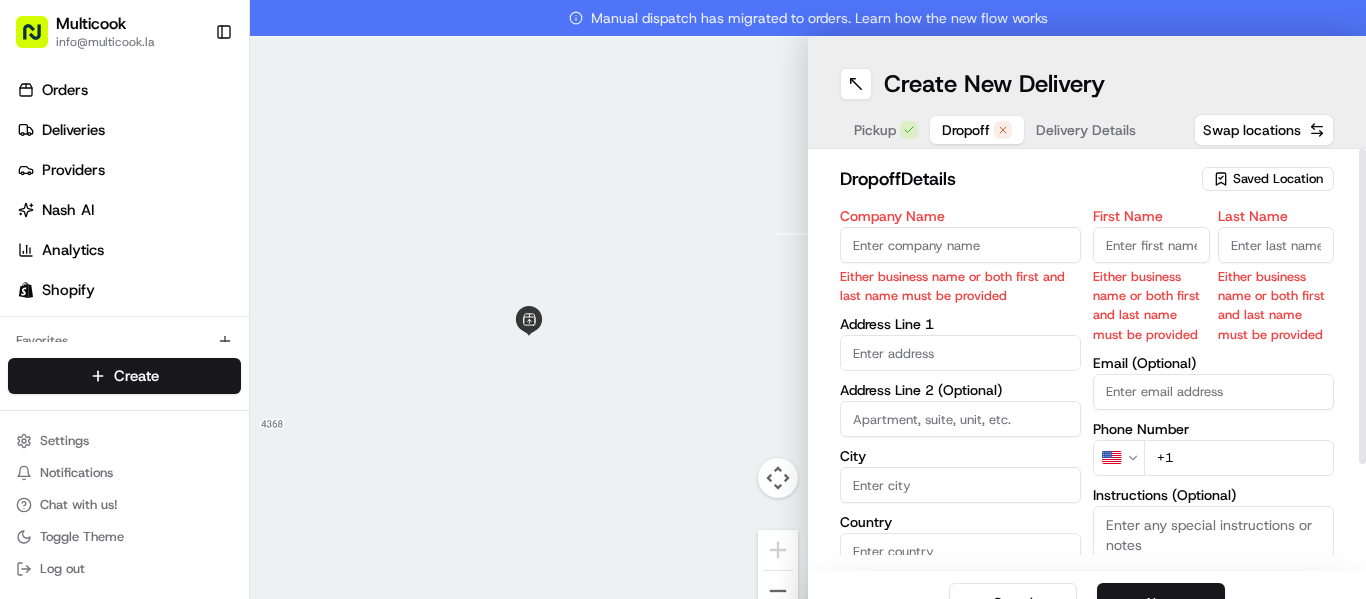 paste on "[FIRST] [LAST]" 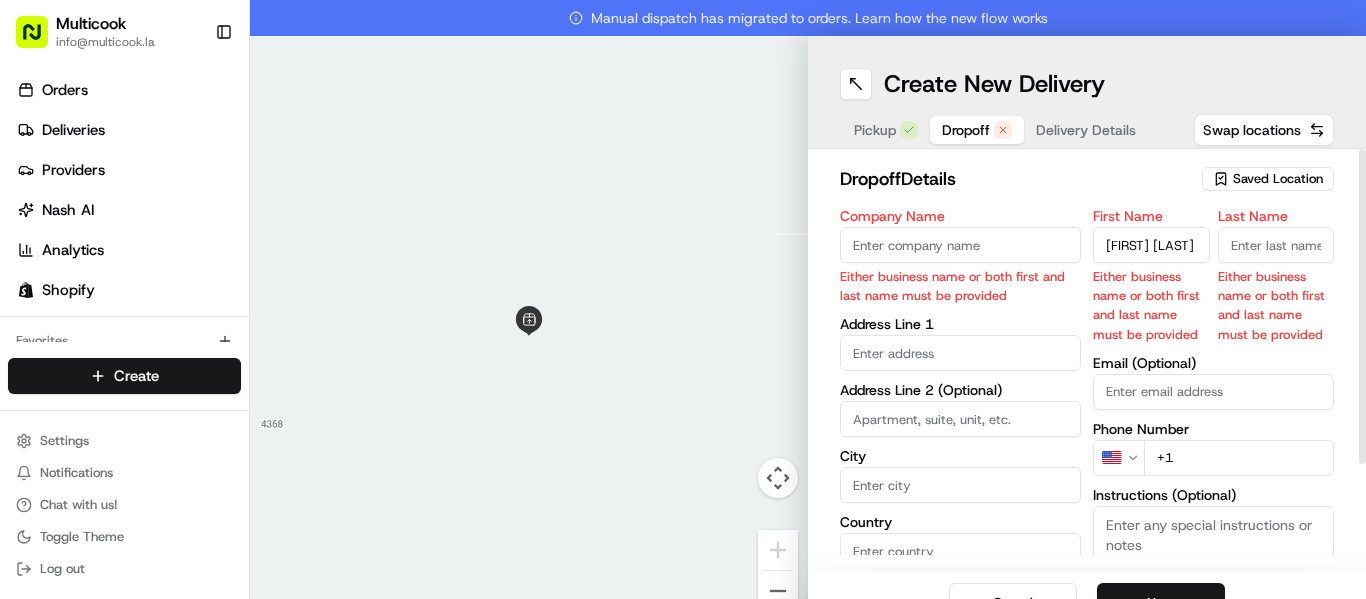 scroll, scrollTop: 0, scrollLeft: 34, axis: horizontal 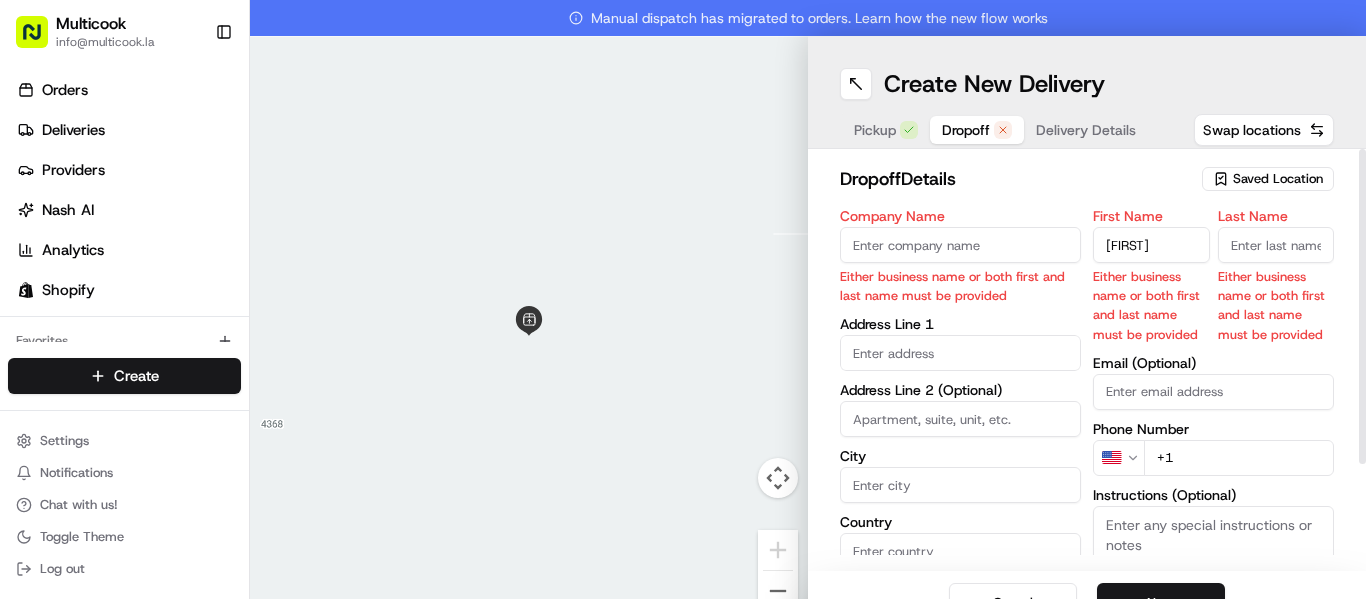 type on "[FIRST]" 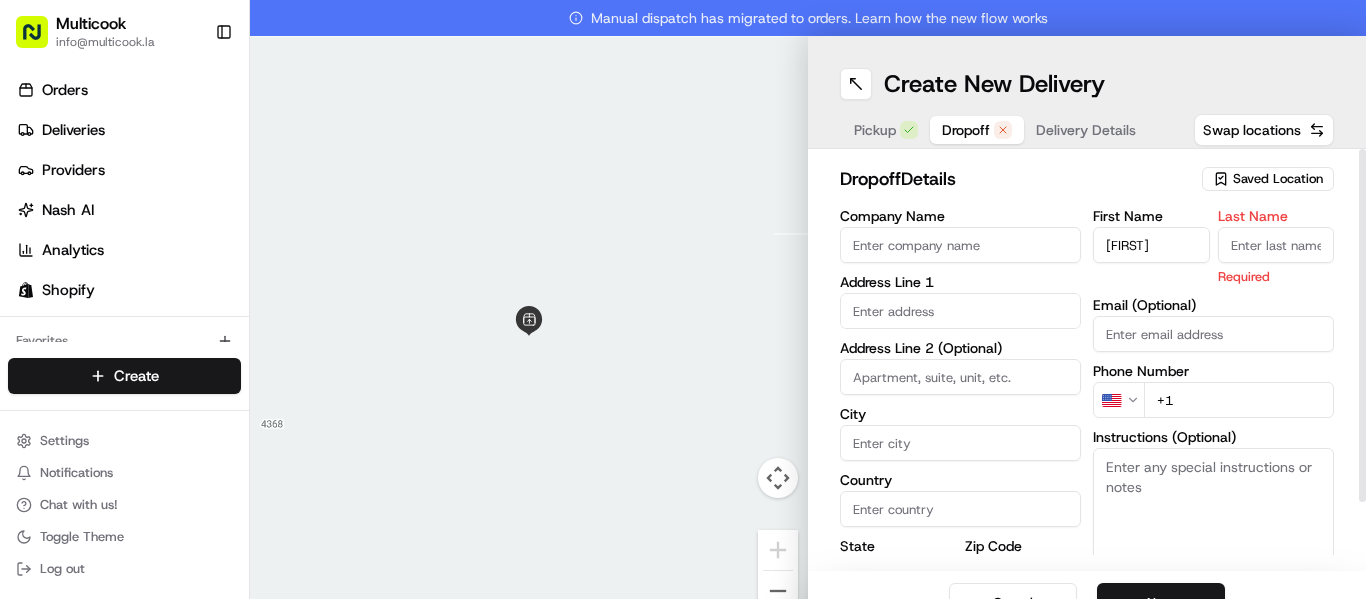 paste on "[LAST]" 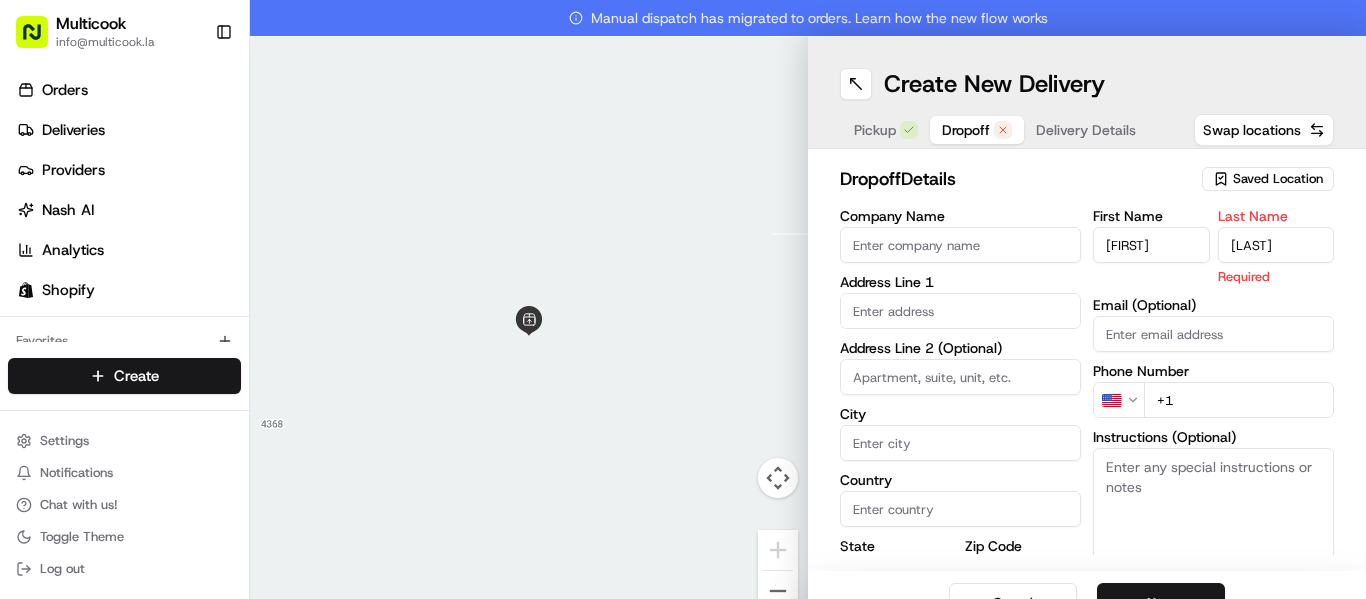 type on "[LAST]" 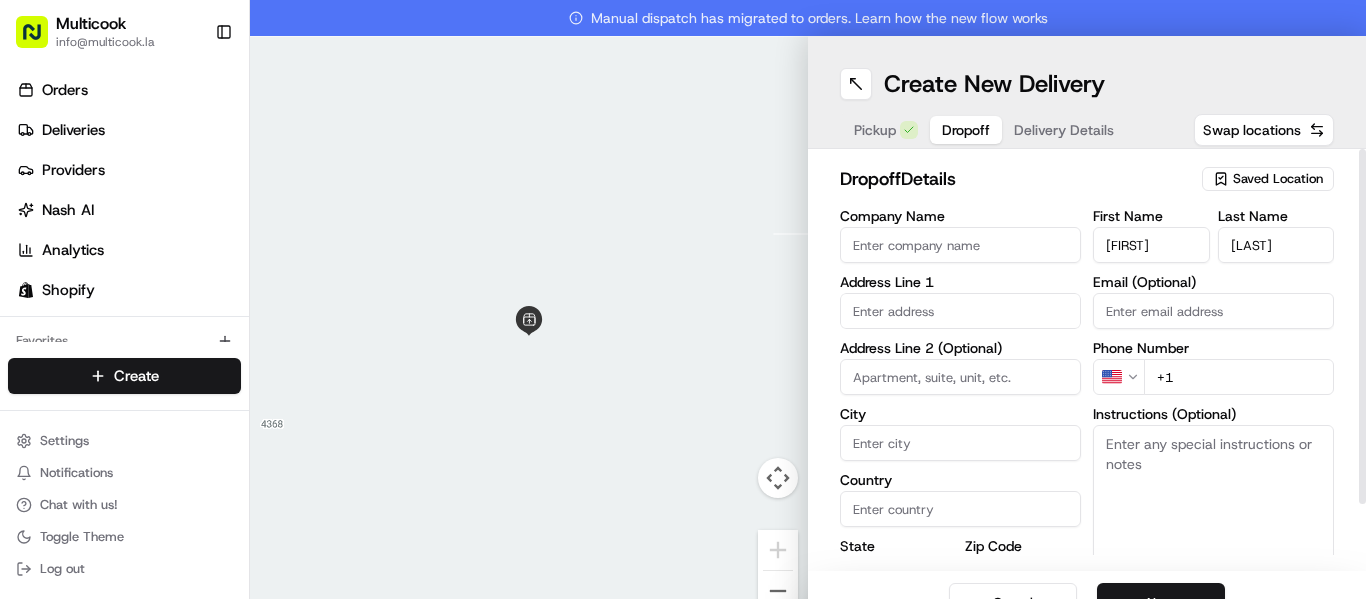 click on "+1" at bounding box center (1239, 377) 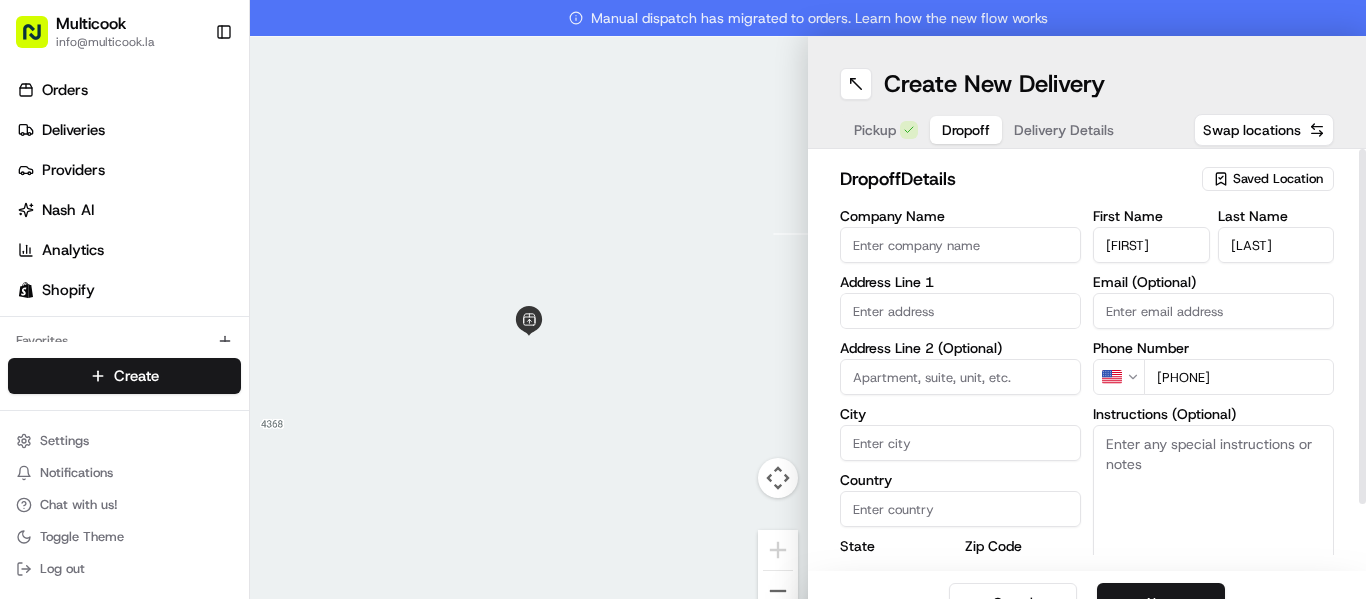 type on "[PHONE]" 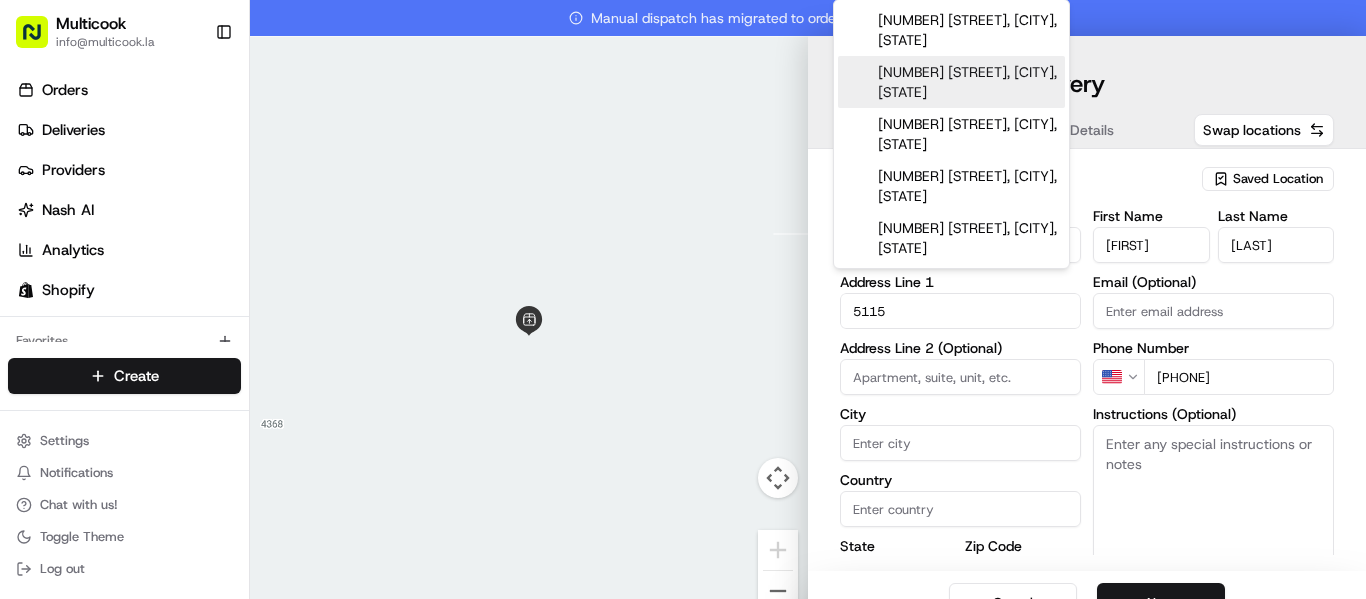 click on "[NUMBER] [STREET], [CITY], [STATE]" at bounding box center (951, 82) 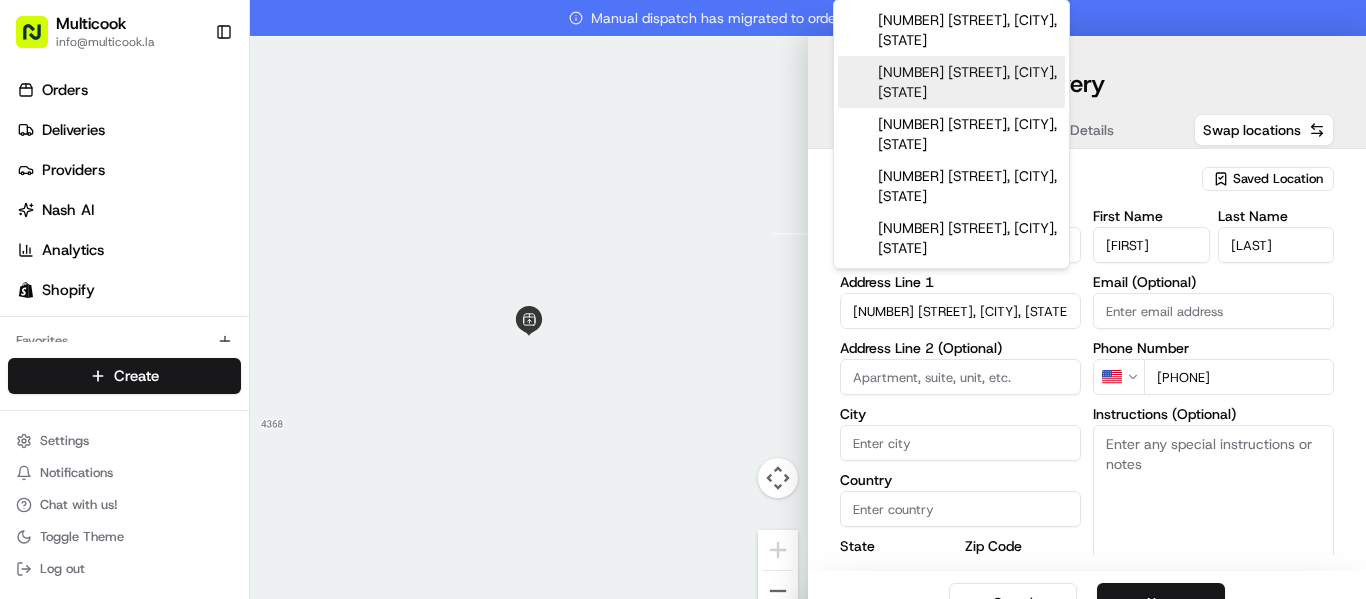 type on "[NUMBER] [STREET], [CITY], [STATE] [COUNTRY]" 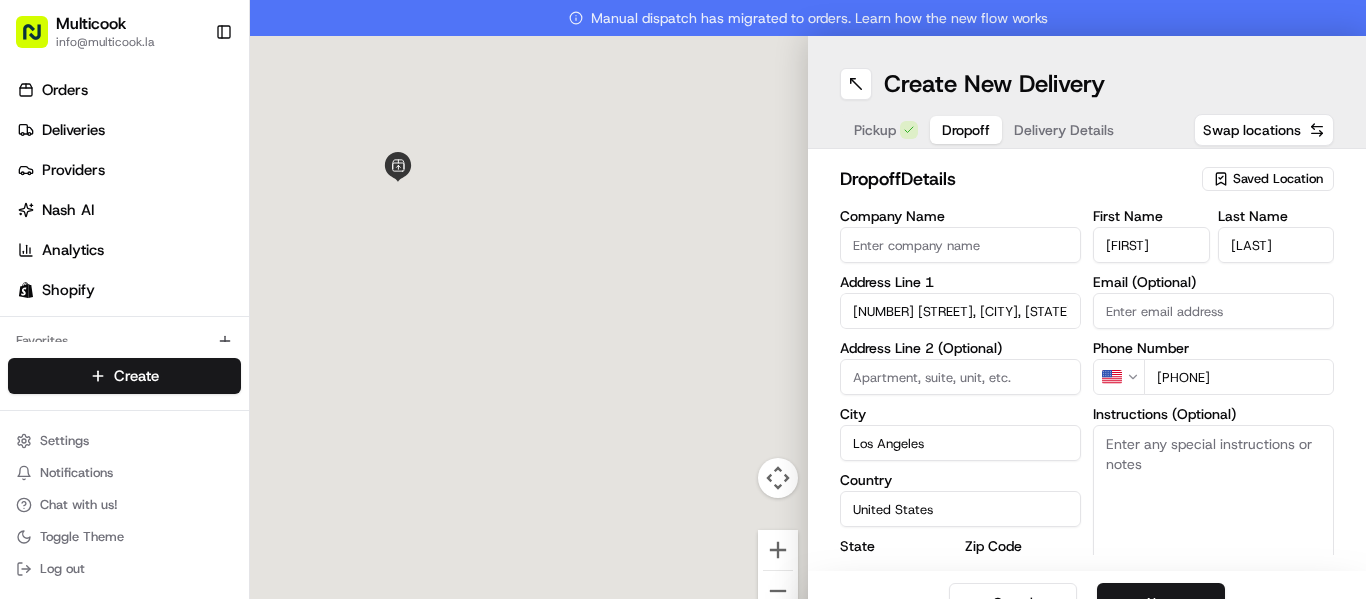 type on "[NUMBER] [STREET]" 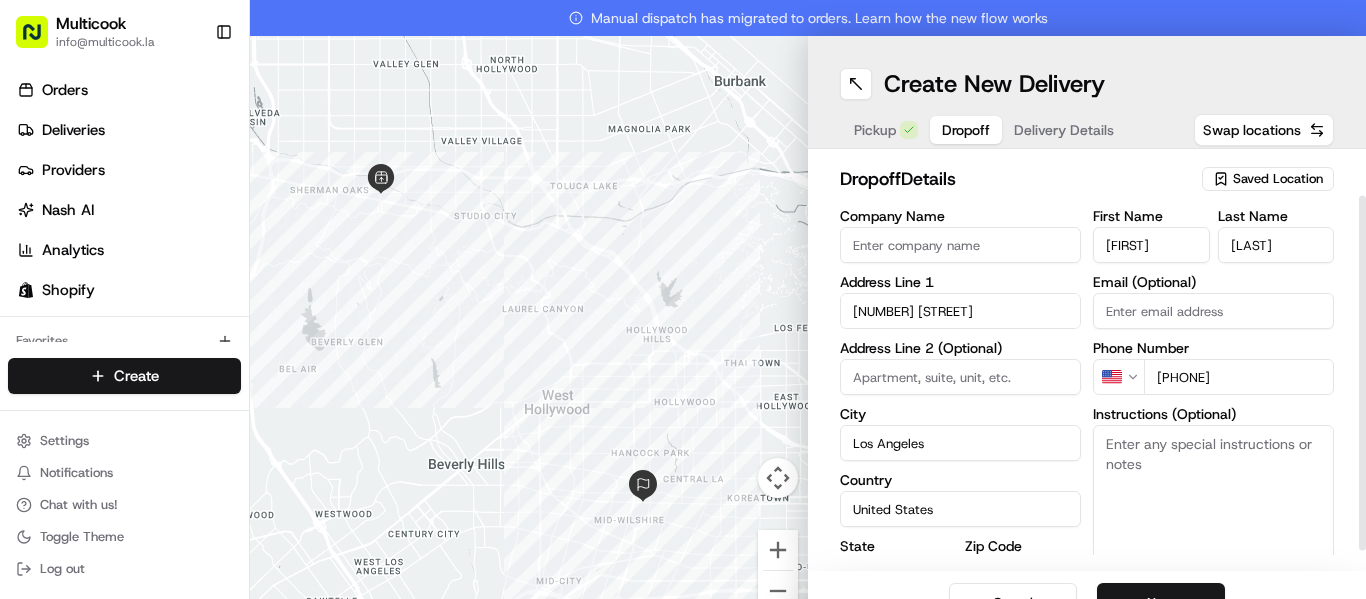 scroll, scrollTop: 74, scrollLeft: 0, axis: vertical 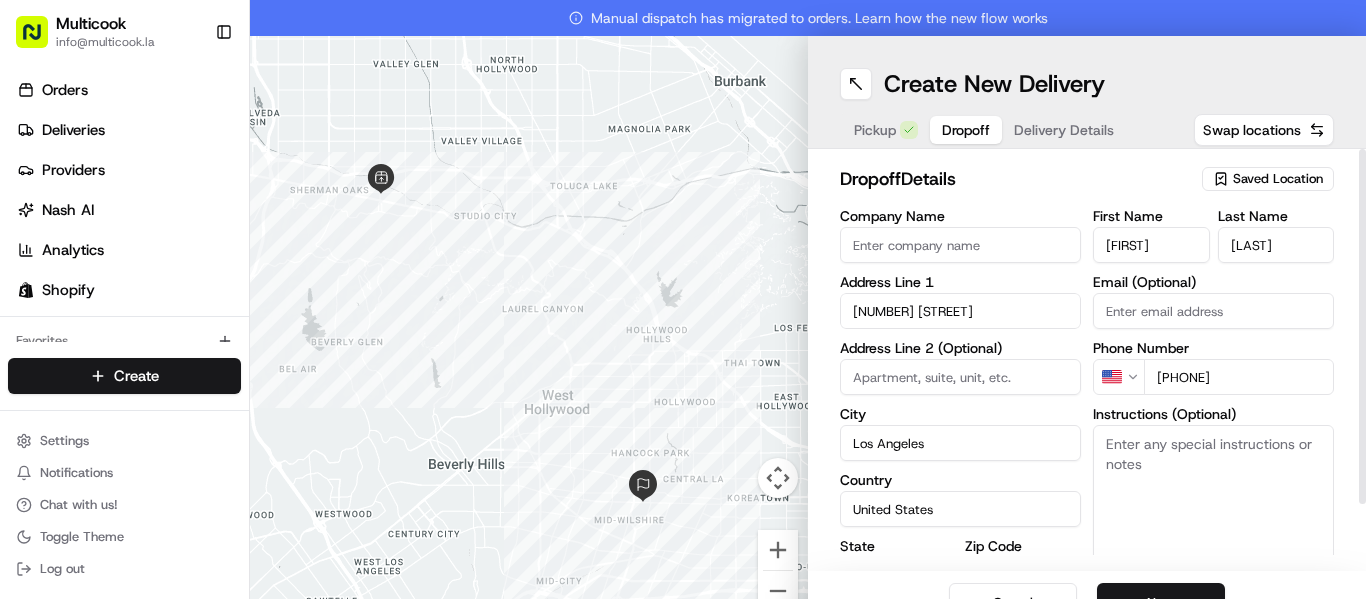 click at bounding box center [960, 377] 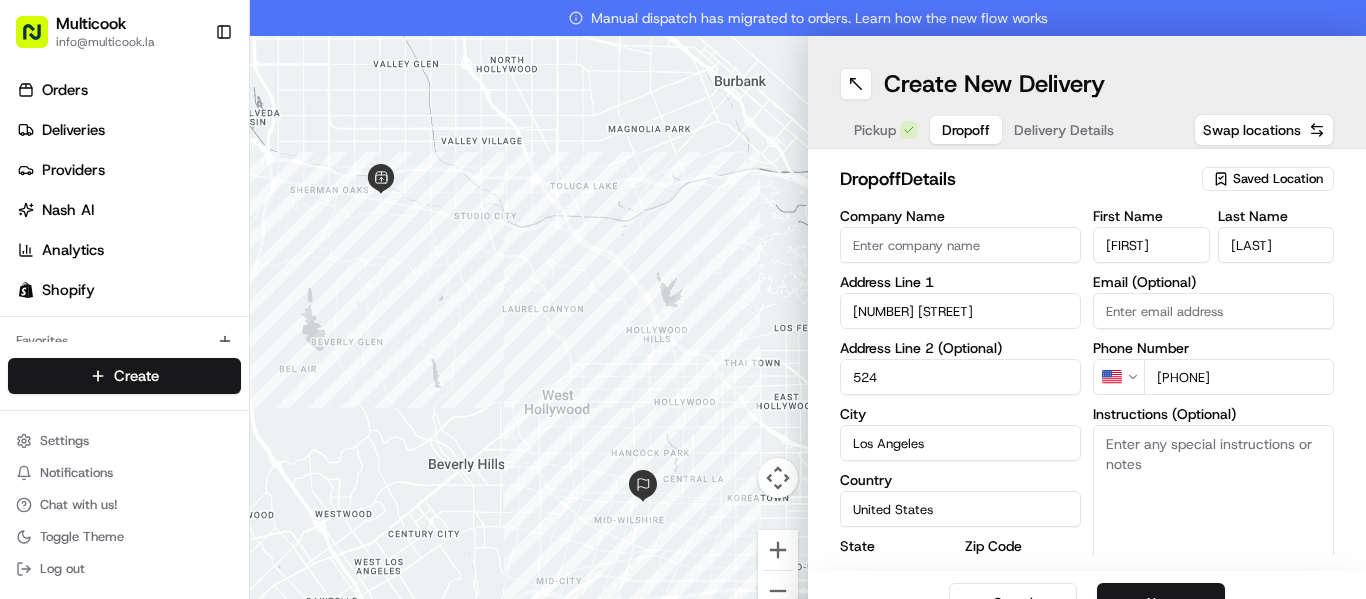 type on "524" 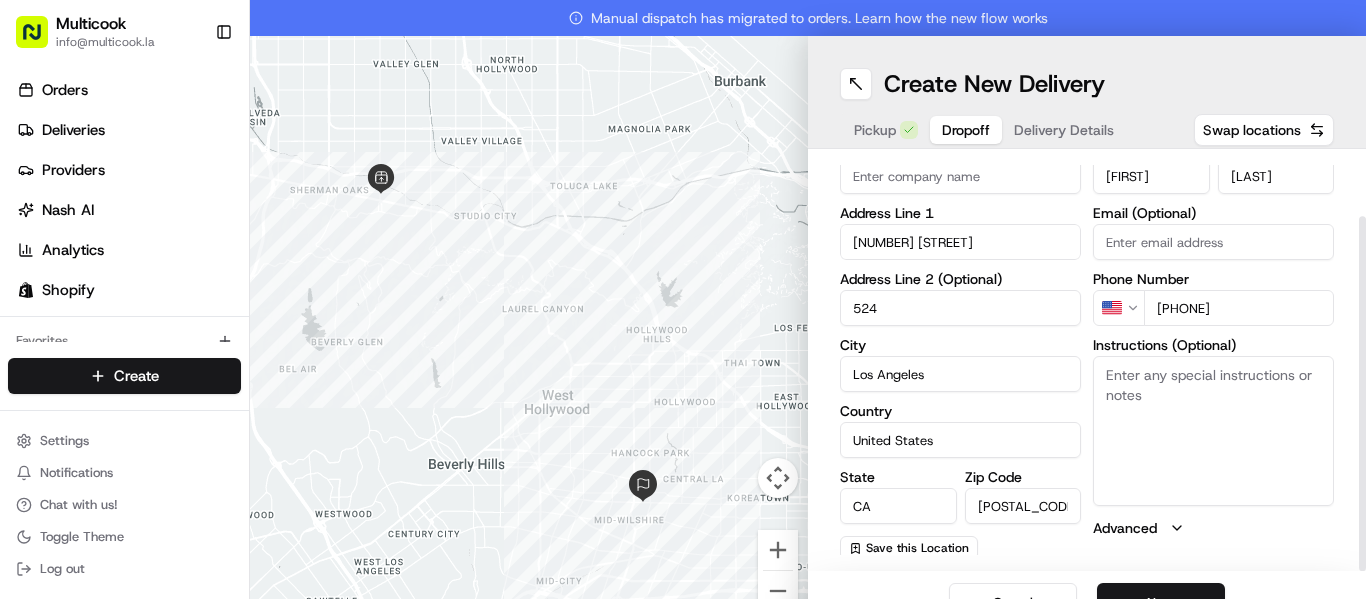 scroll, scrollTop: 74, scrollLeft: 0, axis: vertical 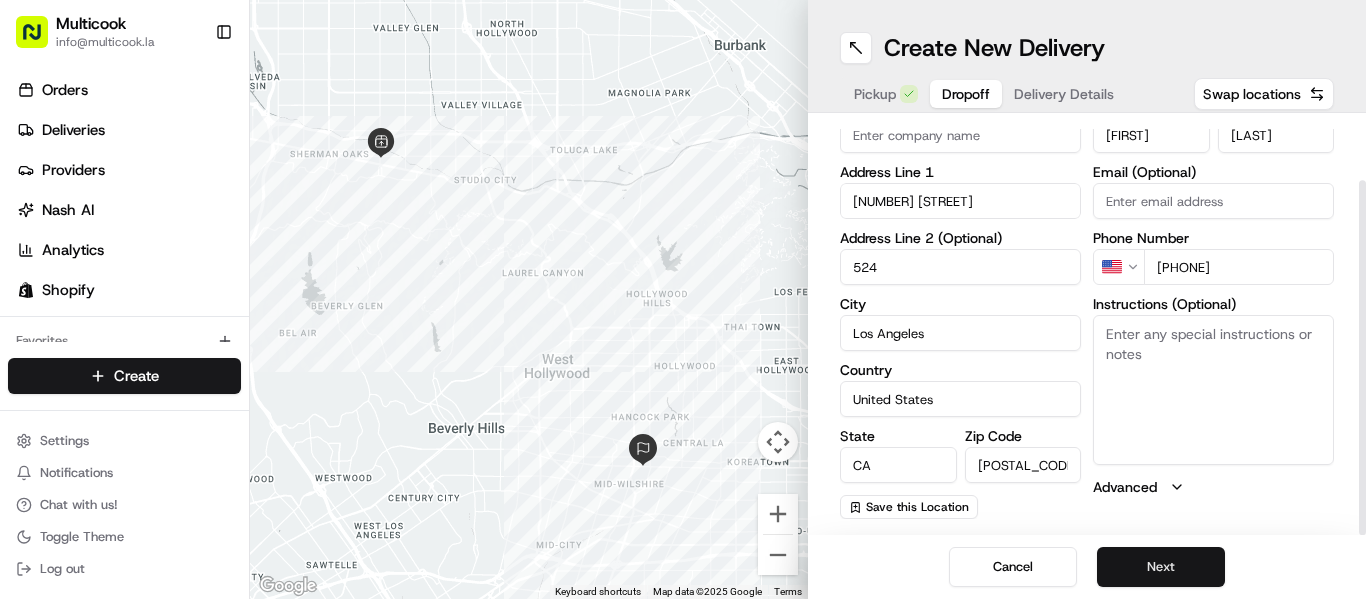 click on "Cancel Next" at bounding box center [1087, 567] 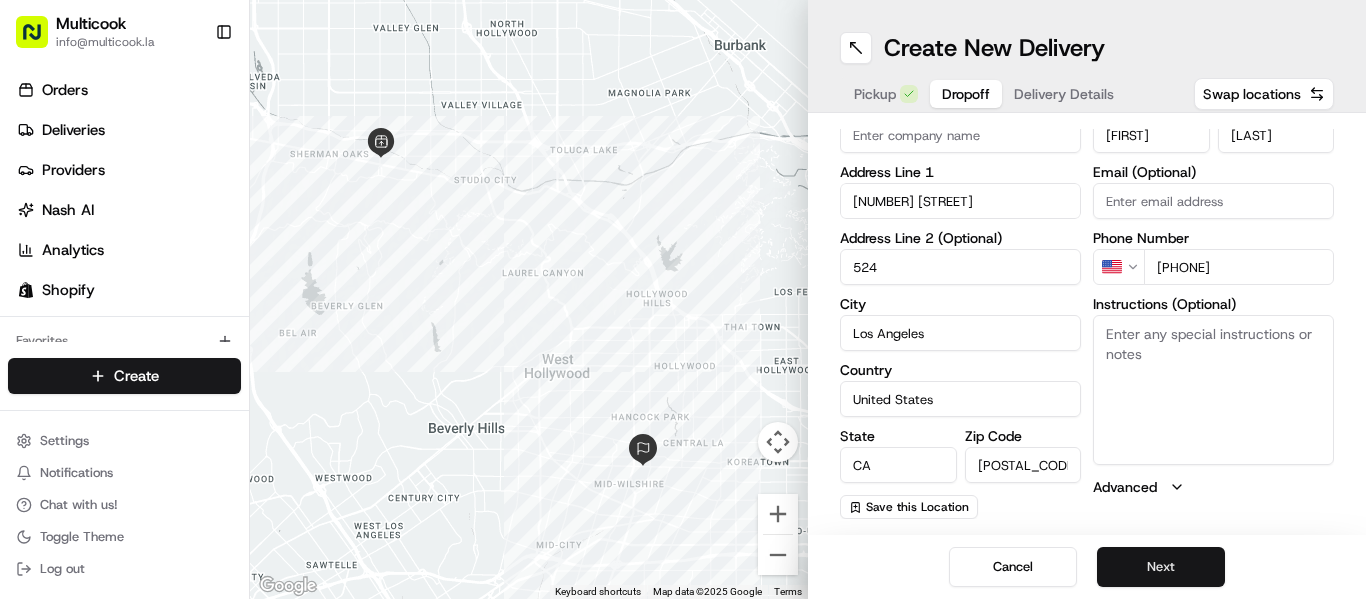 click on "Next" at bounding box center [1161, 567] 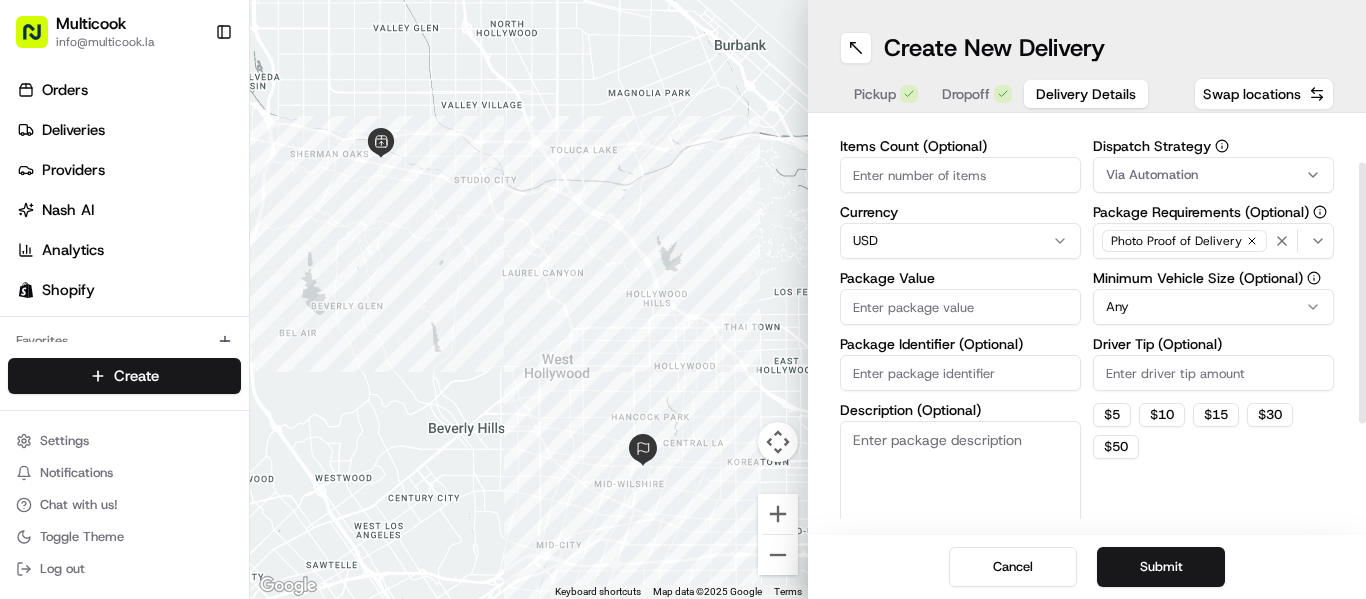 click on "Items Count (Optional)" at bounding box center [960, 175] 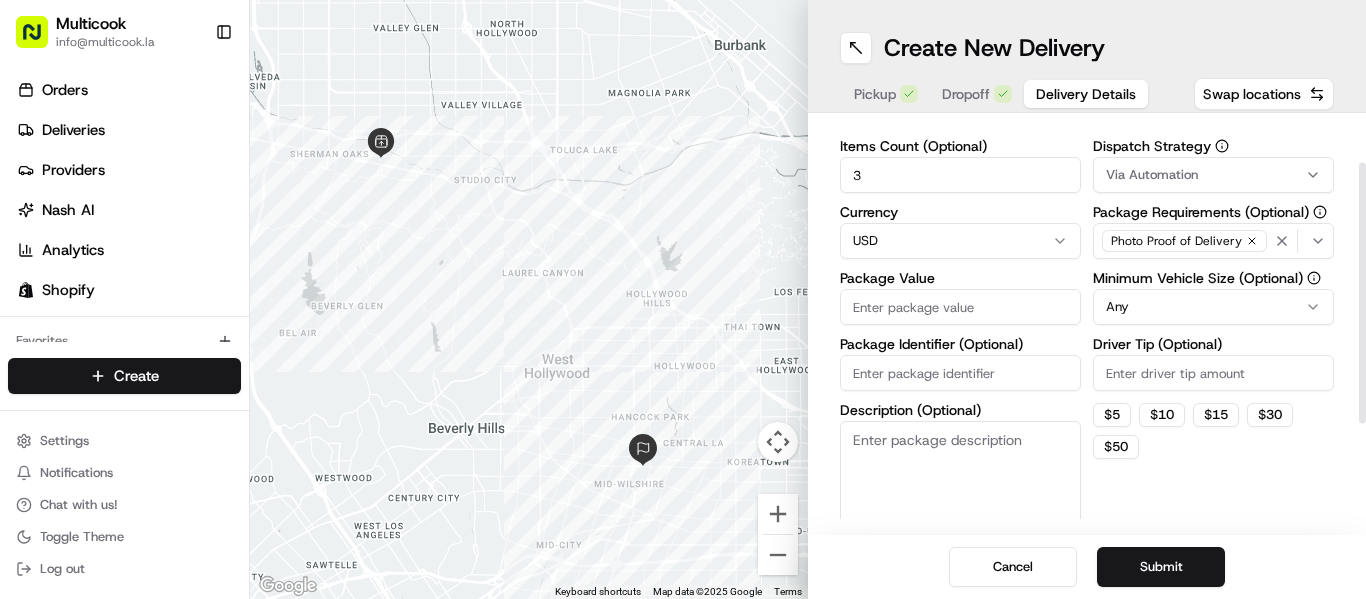 type on "3" 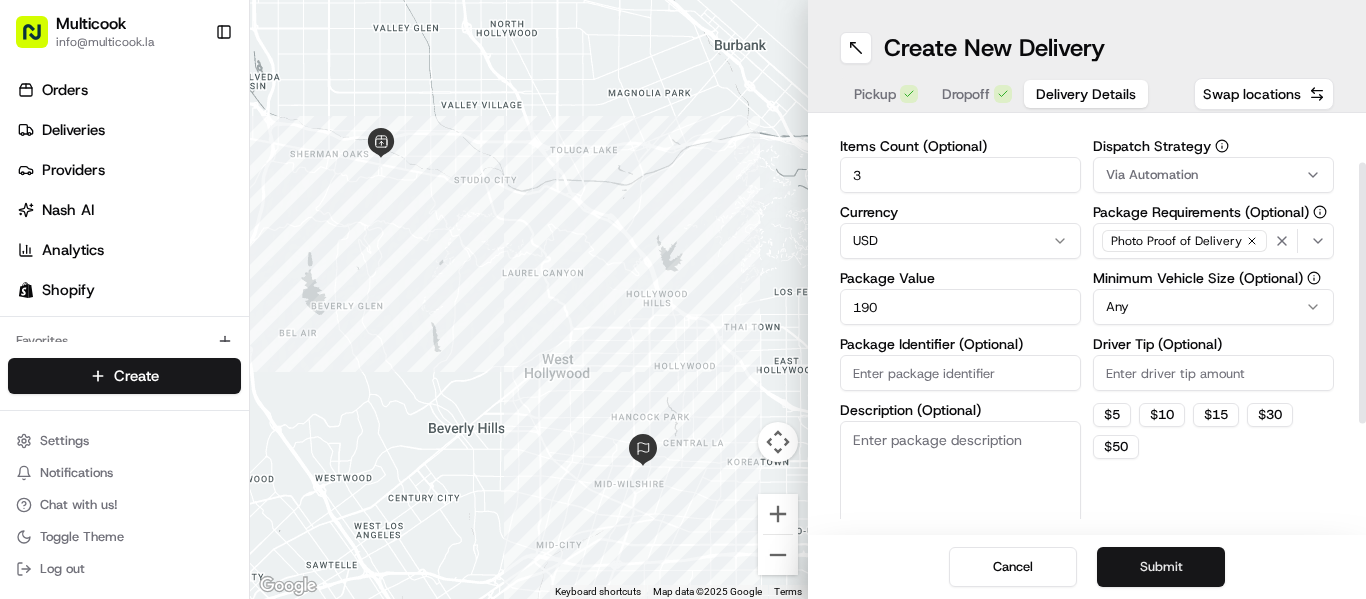 type on "190" 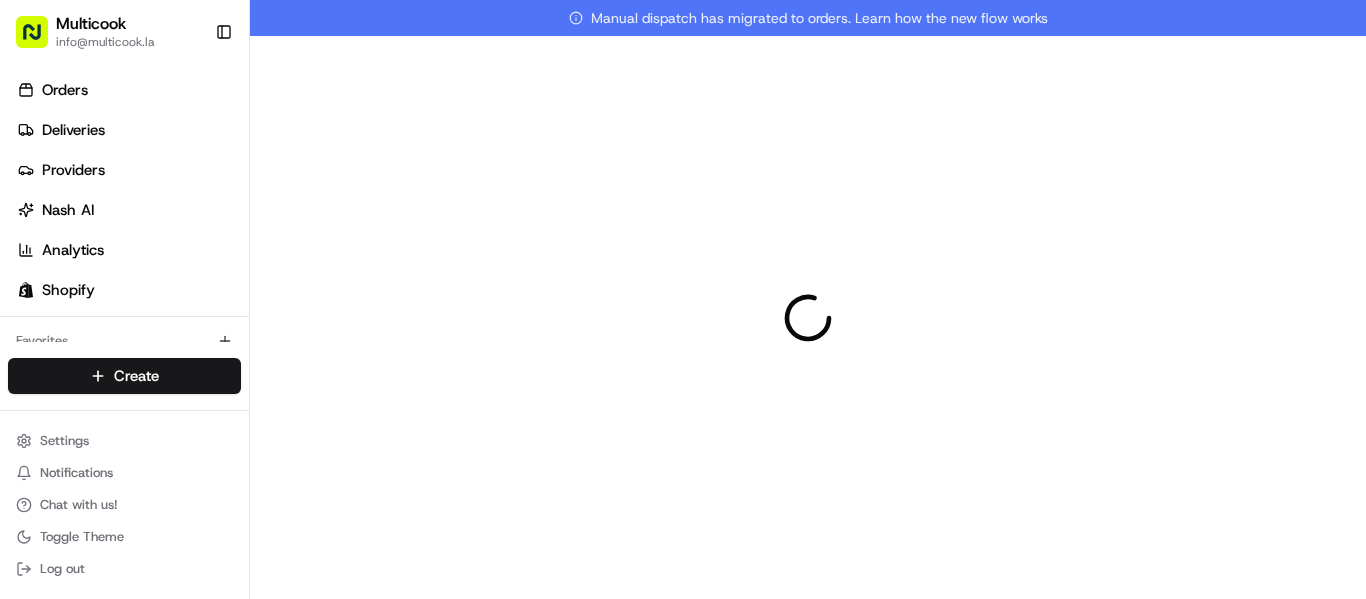 scroll, scrollTop: 0, scrollLeft: 0, axis: both 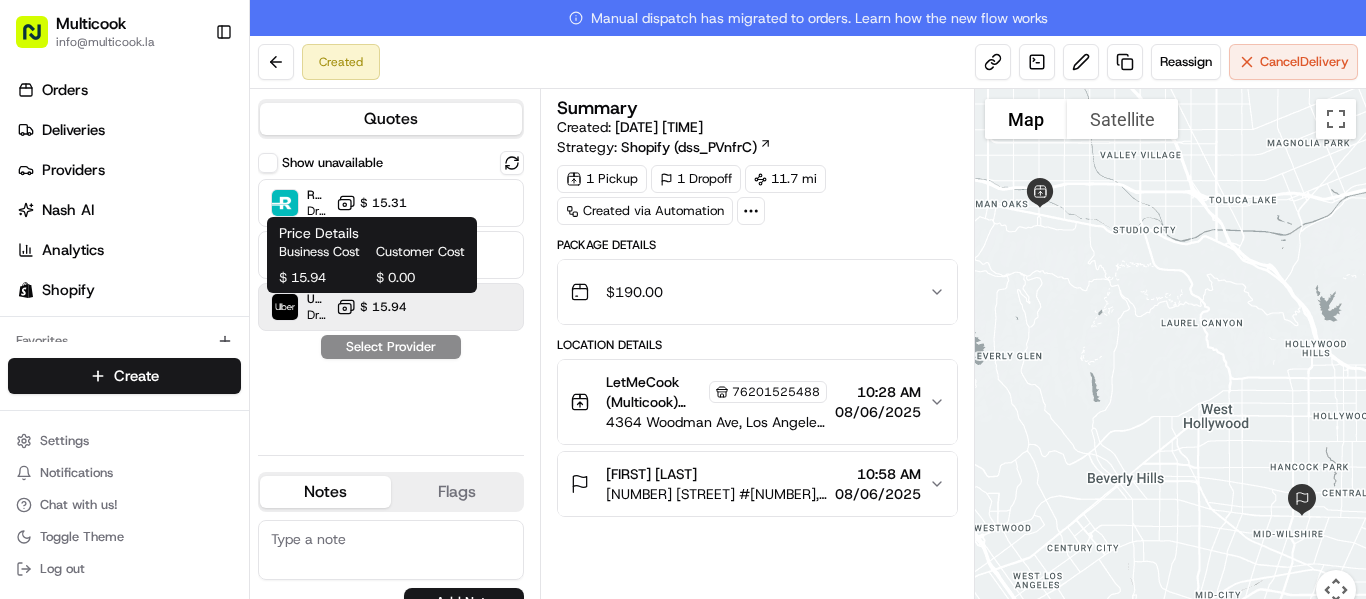 click on "$ [PRICE]" at bounding box center (383, 307) 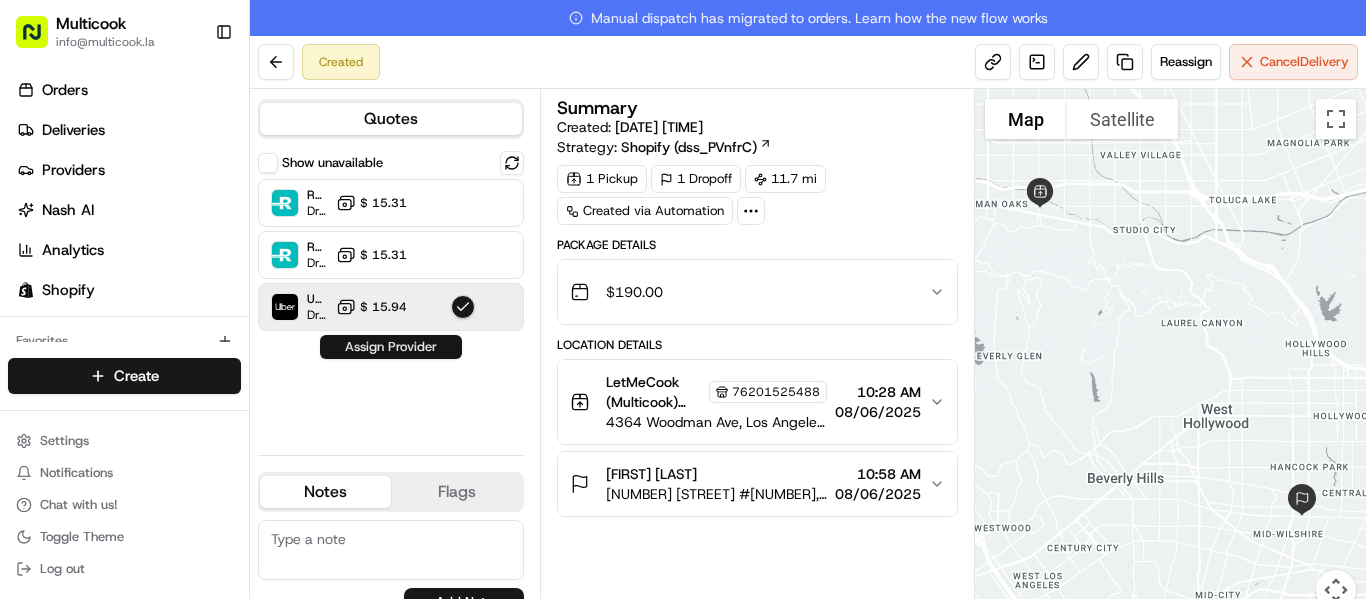 click on "Assign Provider" at bounding box center [391, 347] 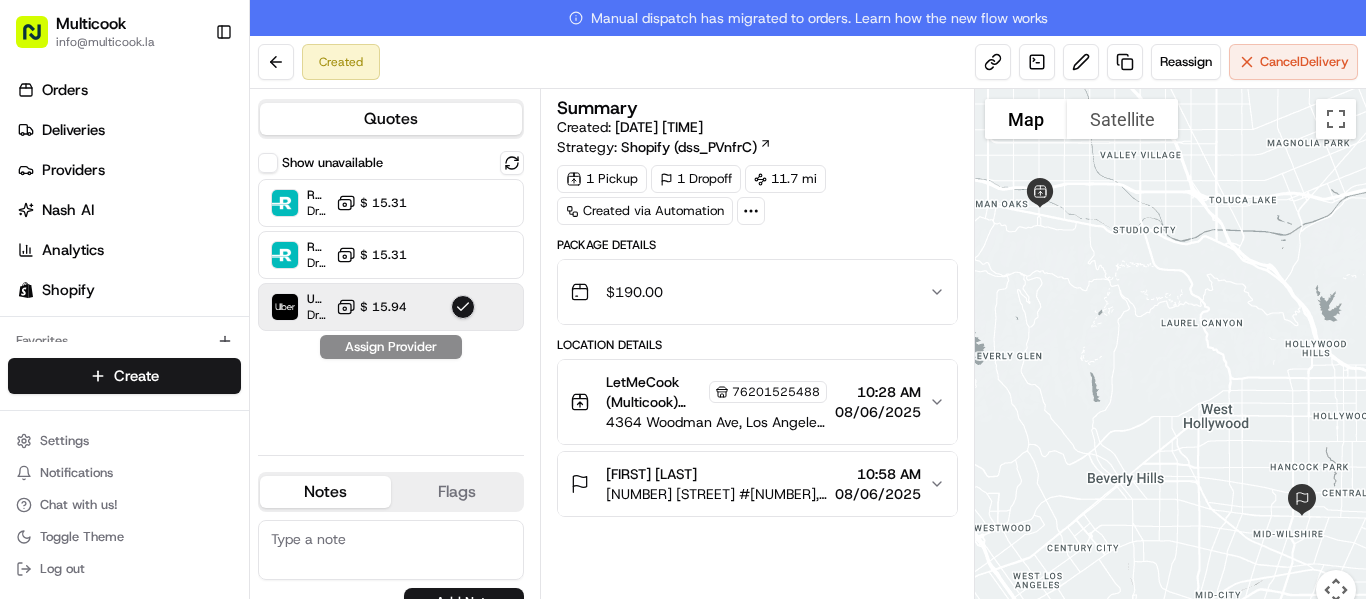 click on "[FIRST] [LAST] [NUMBER] [STREET] #[NUMBER], [CITY], [STATE] [COUNTRY] [TIME] [DATE]" at bounding box center [757, 484] 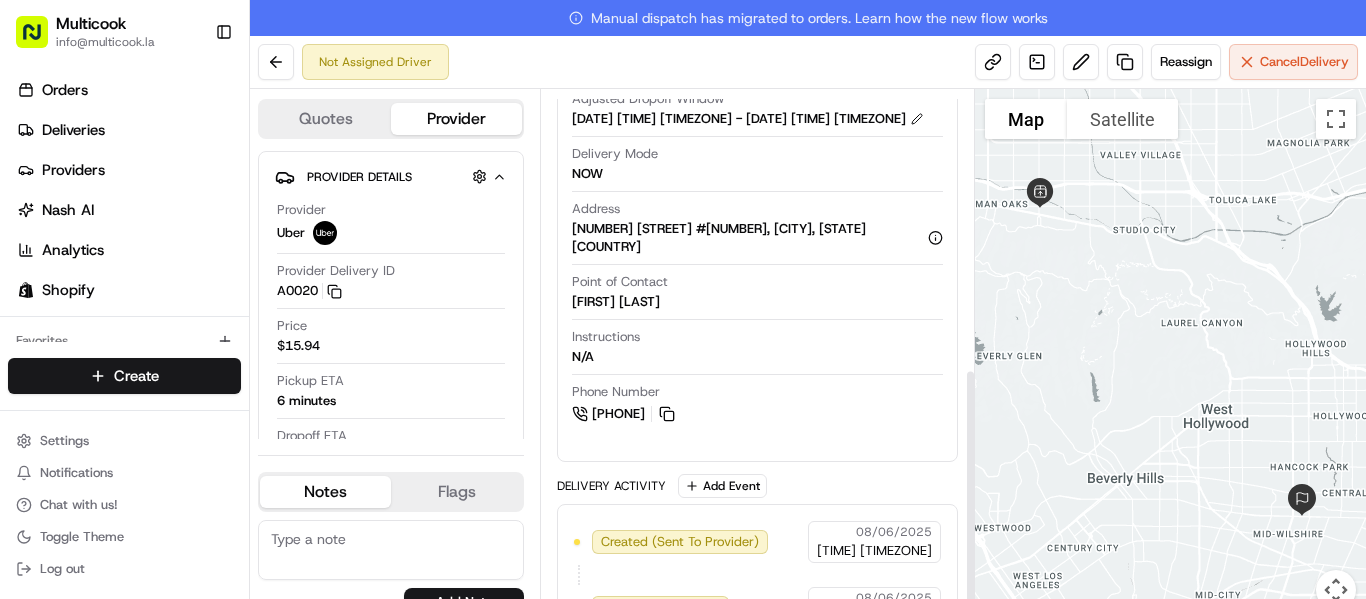 scroll, scrollTop: 565, scrollLeft: 0, axis: vertical 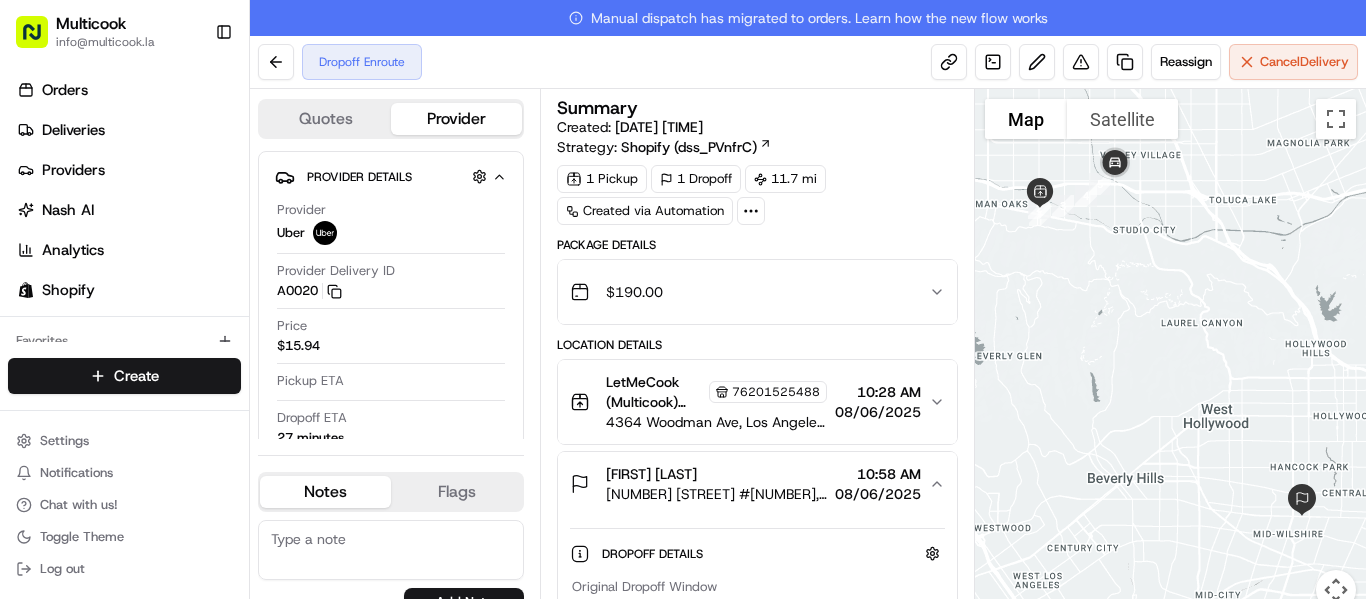 type 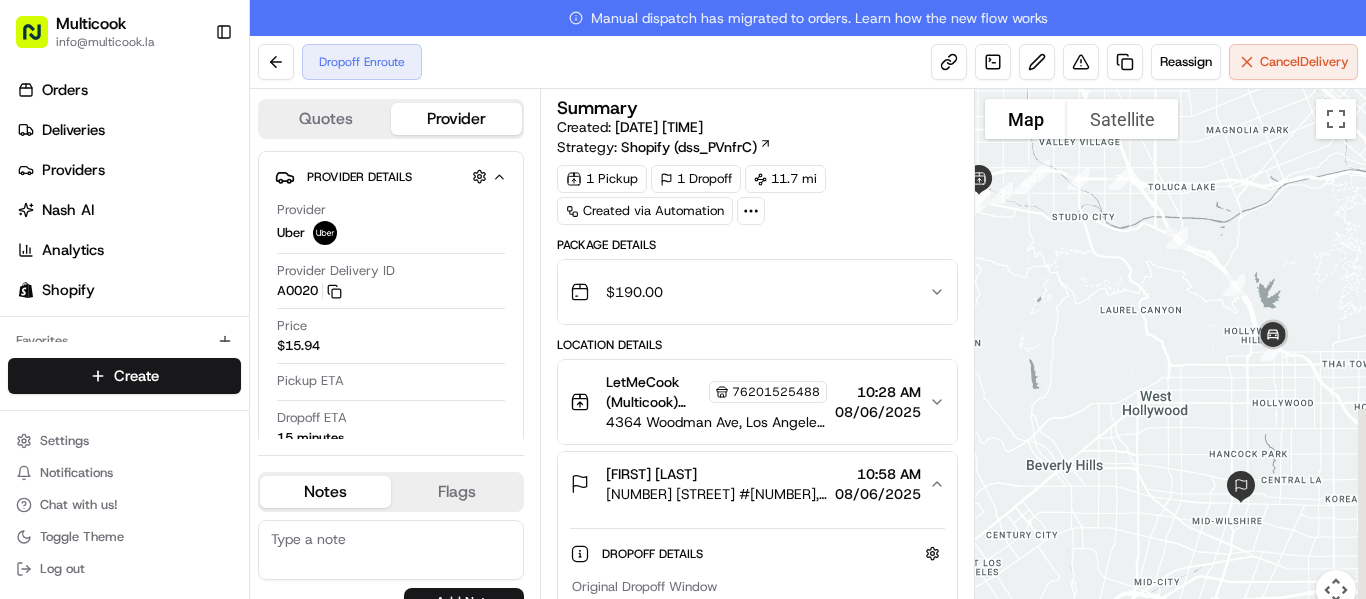drag, startPoint x: 1253, startPoint y: 432, endPoint x: 1183, endPoint y: 419, distance: 71.19691 